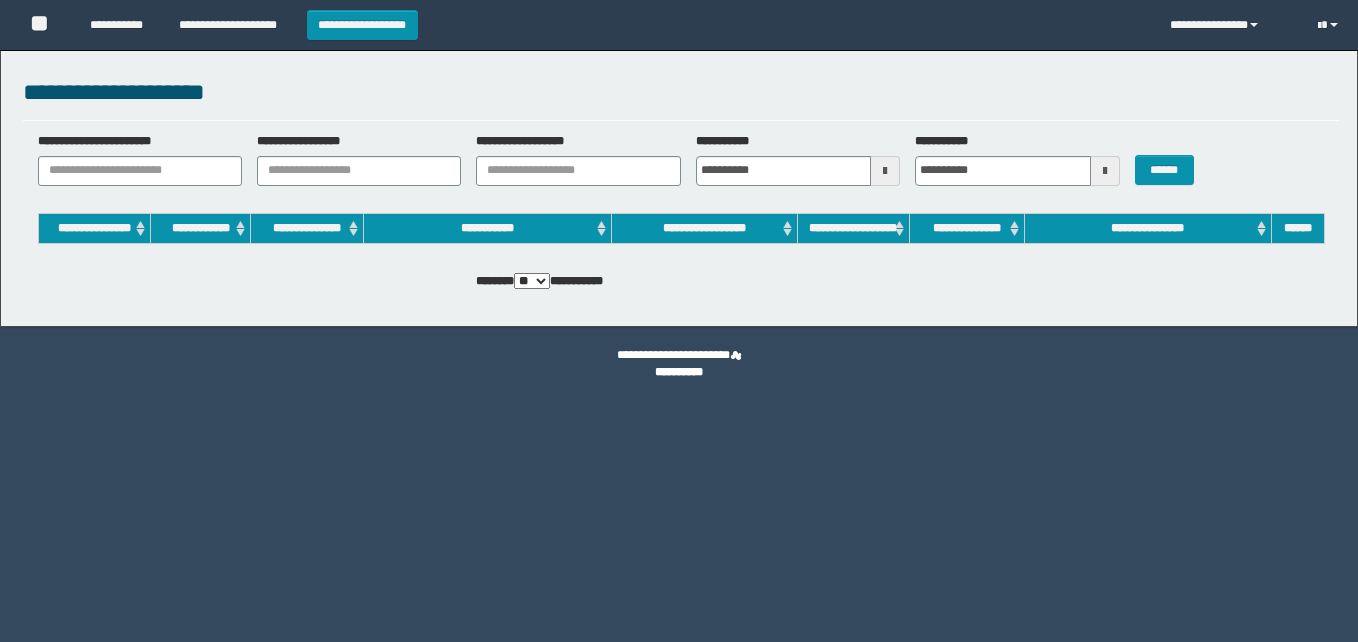 scroll, scrollTop: 0, scrollLeft: 0, axis: both 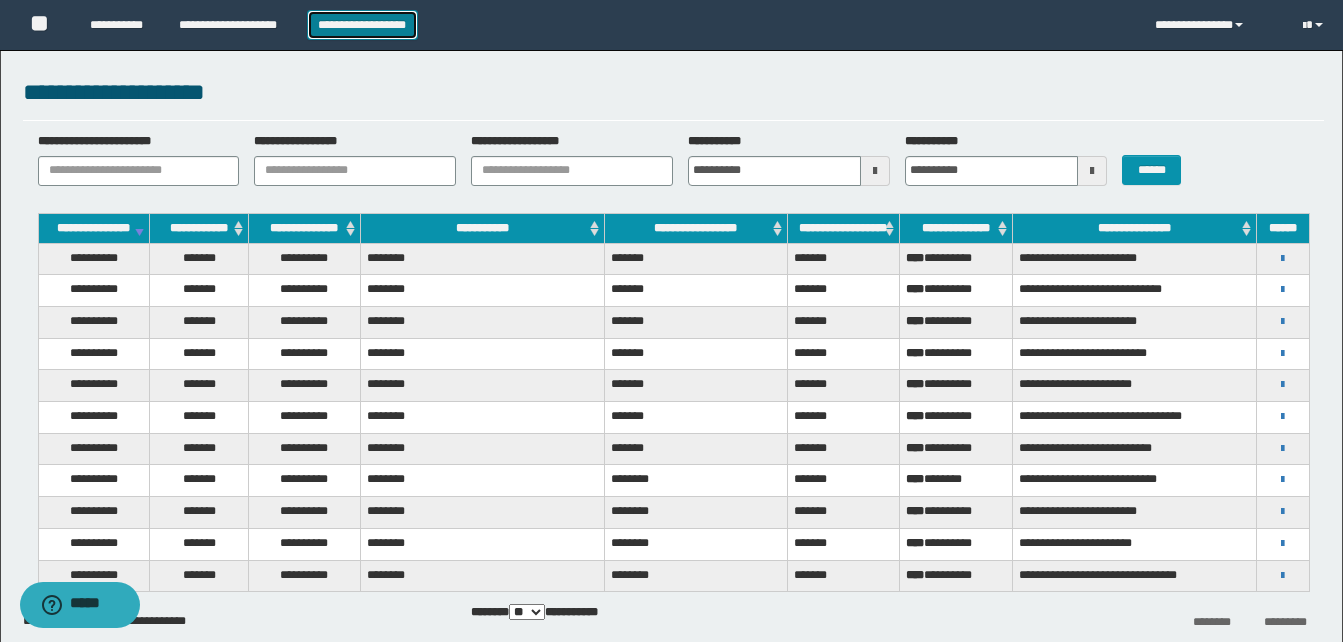 click on "**********" at bounding box center (362, 25) 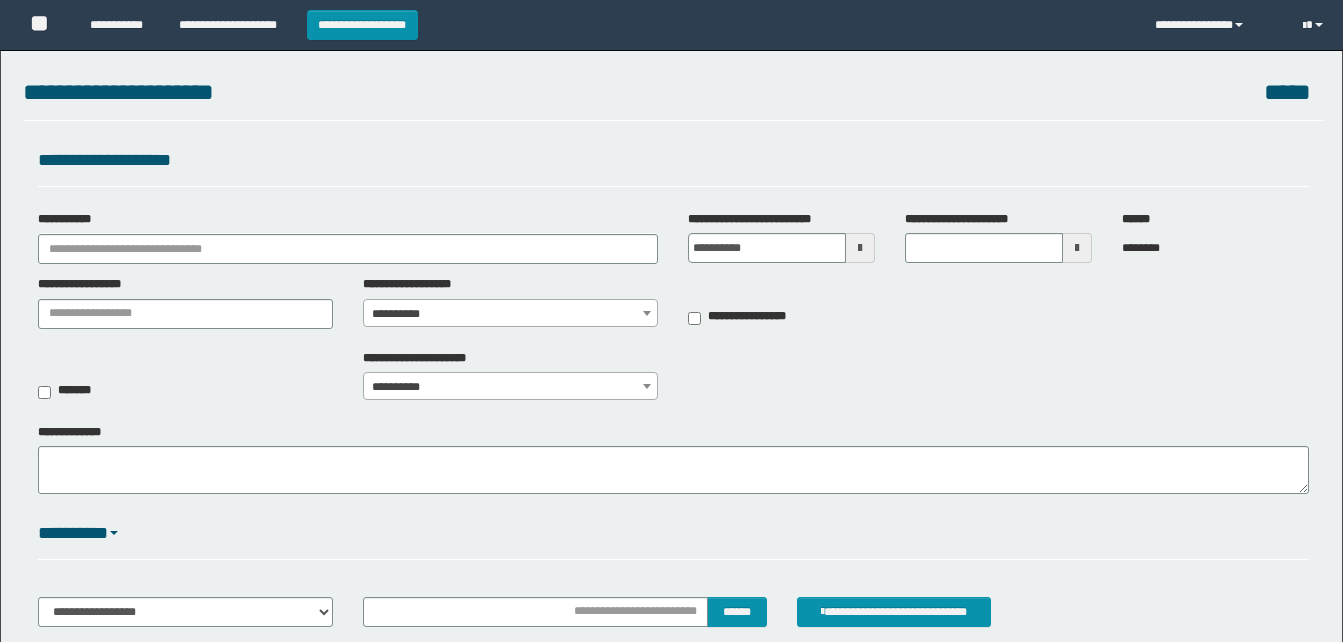 scroll, scrollTop: 0, scrollLeft: 0, axis: both 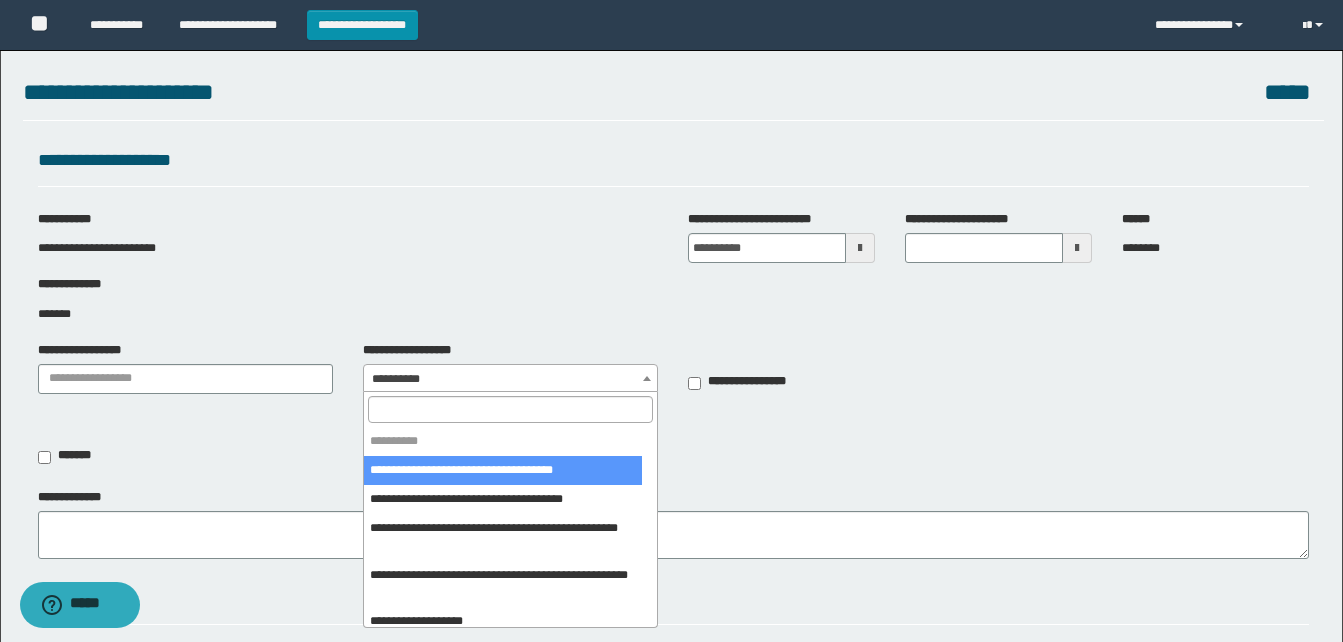 click at bounding box center [647, 378] 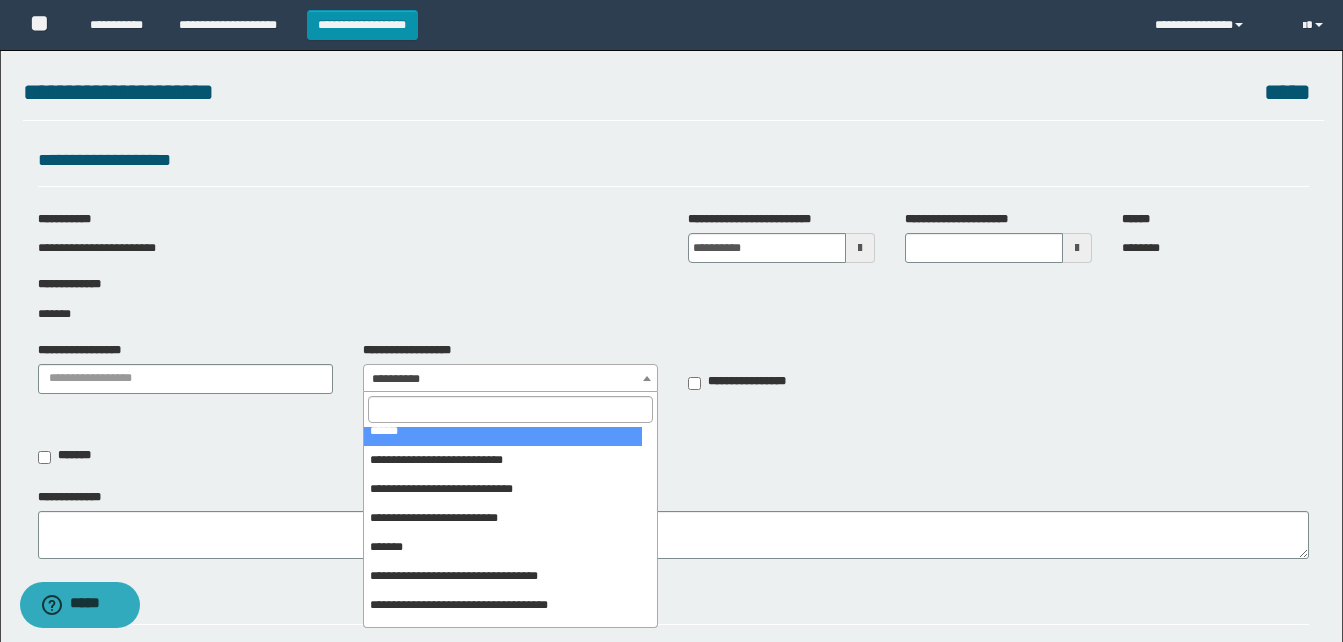 scroll, scrollTop: 400, scrollLeft: 0, axis: vertical 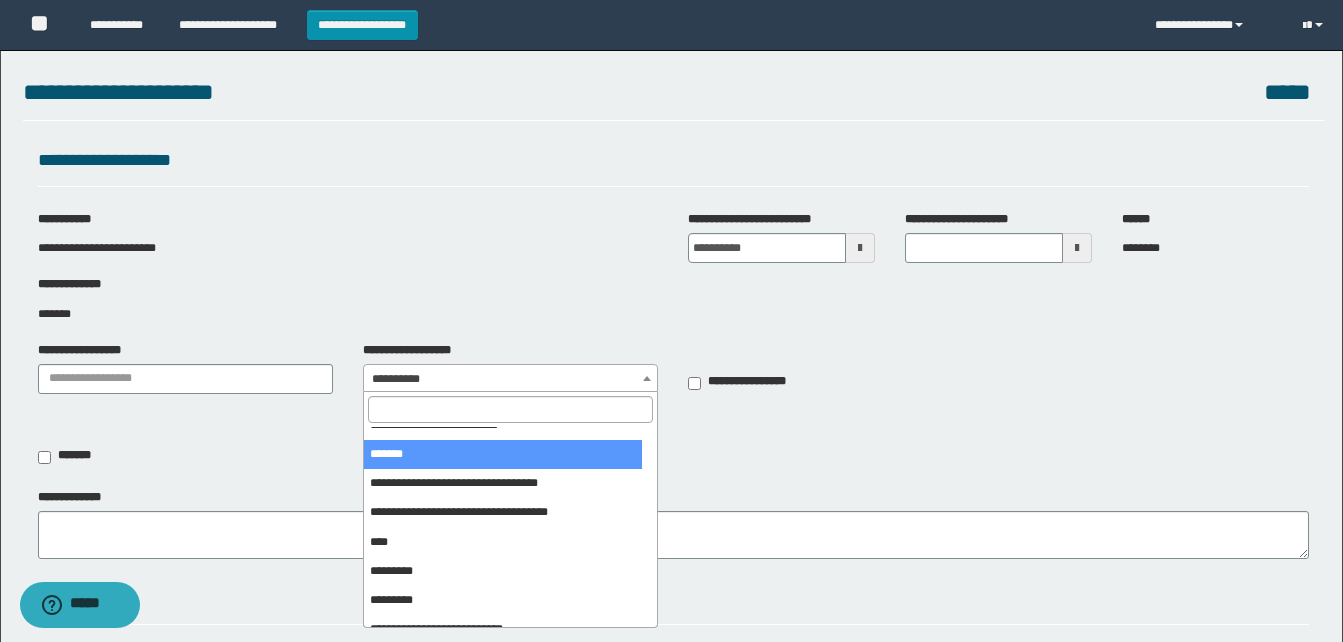 select on "***" 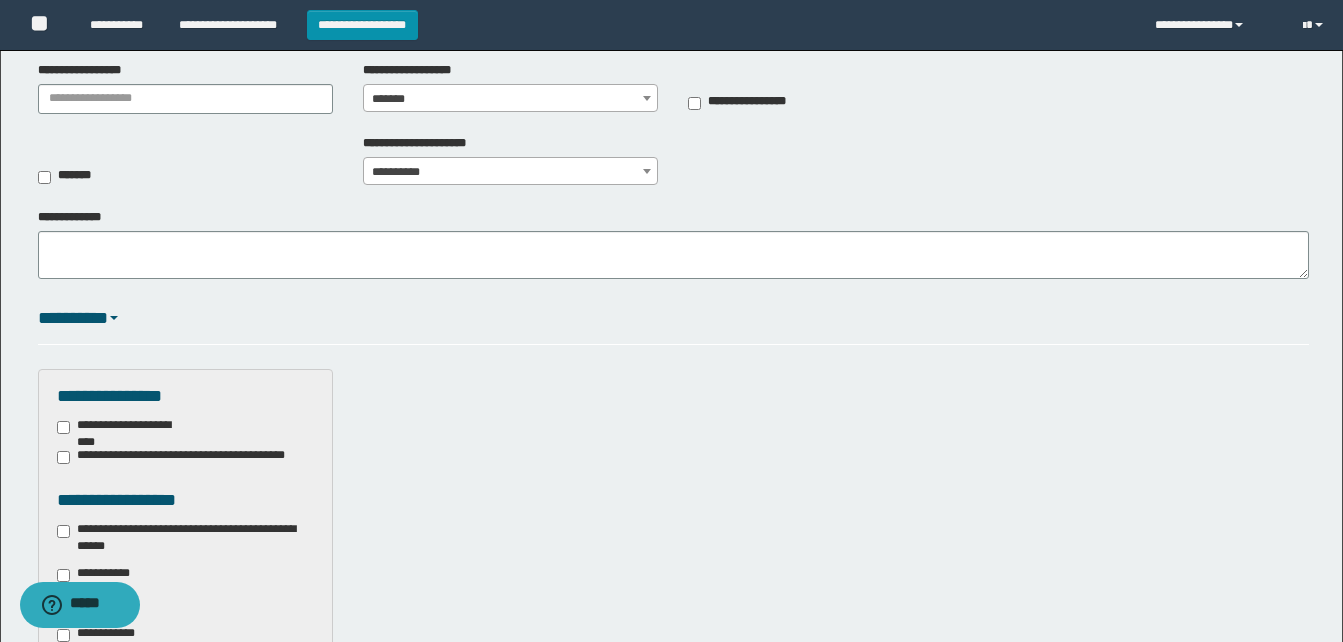 scroll, scrollTop: 500, scrollLeft: 0, axis: vertical 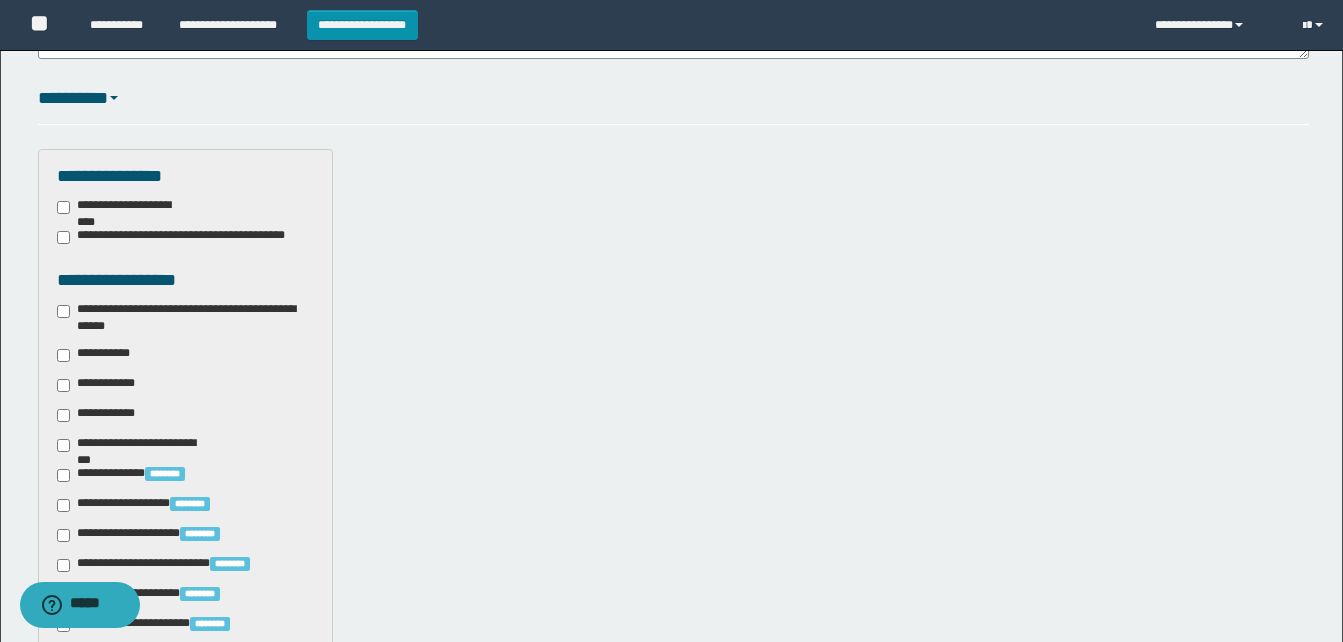 click on "**********" at bounding box center [185, 318] 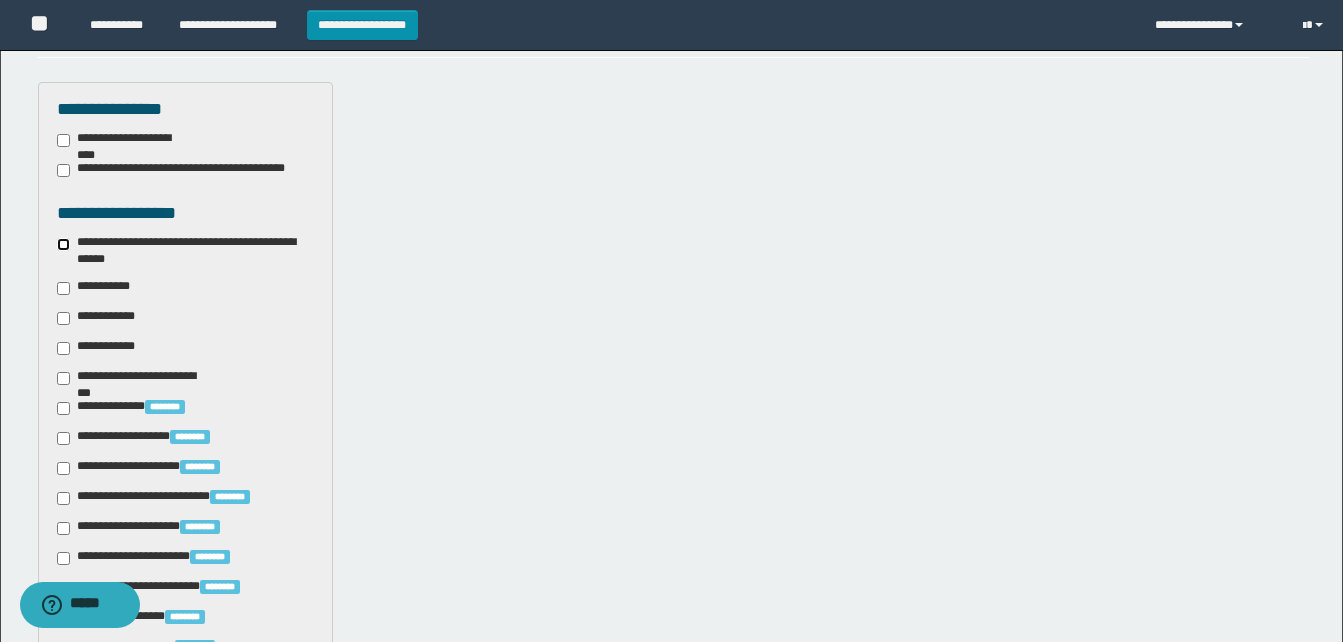 scroll, scrollTop: 600, scrollLeft: 0, axis: vertical 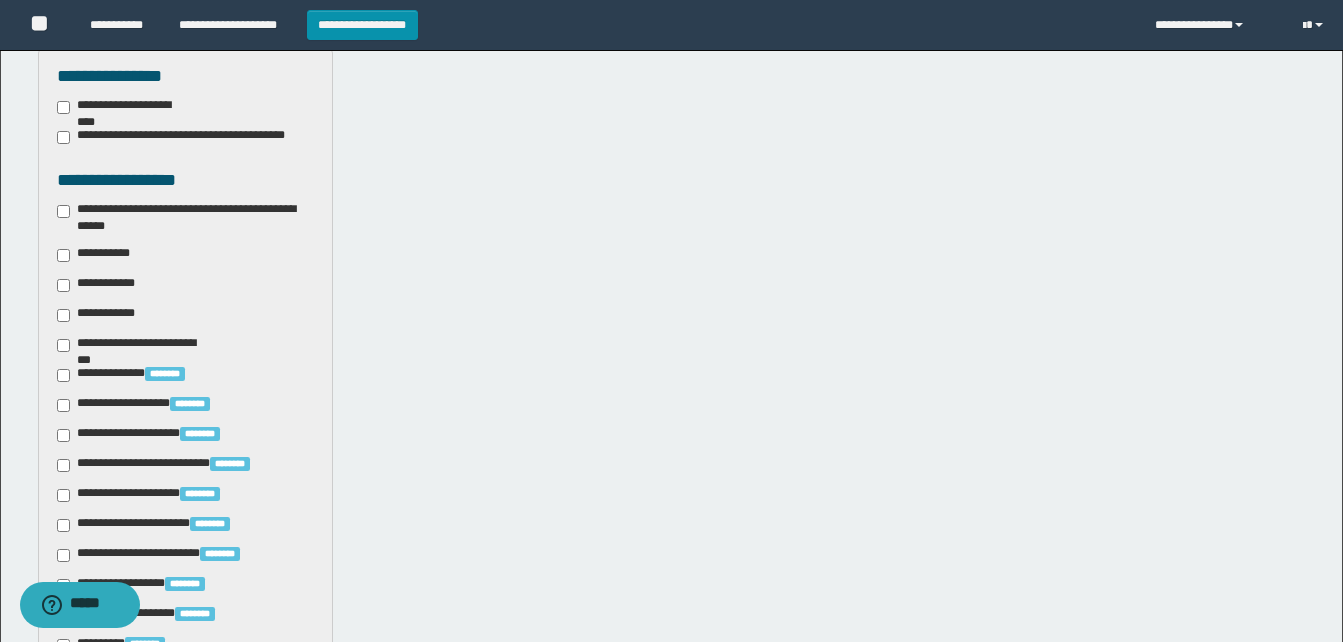click on "**********" at bounding box center (97, 255) 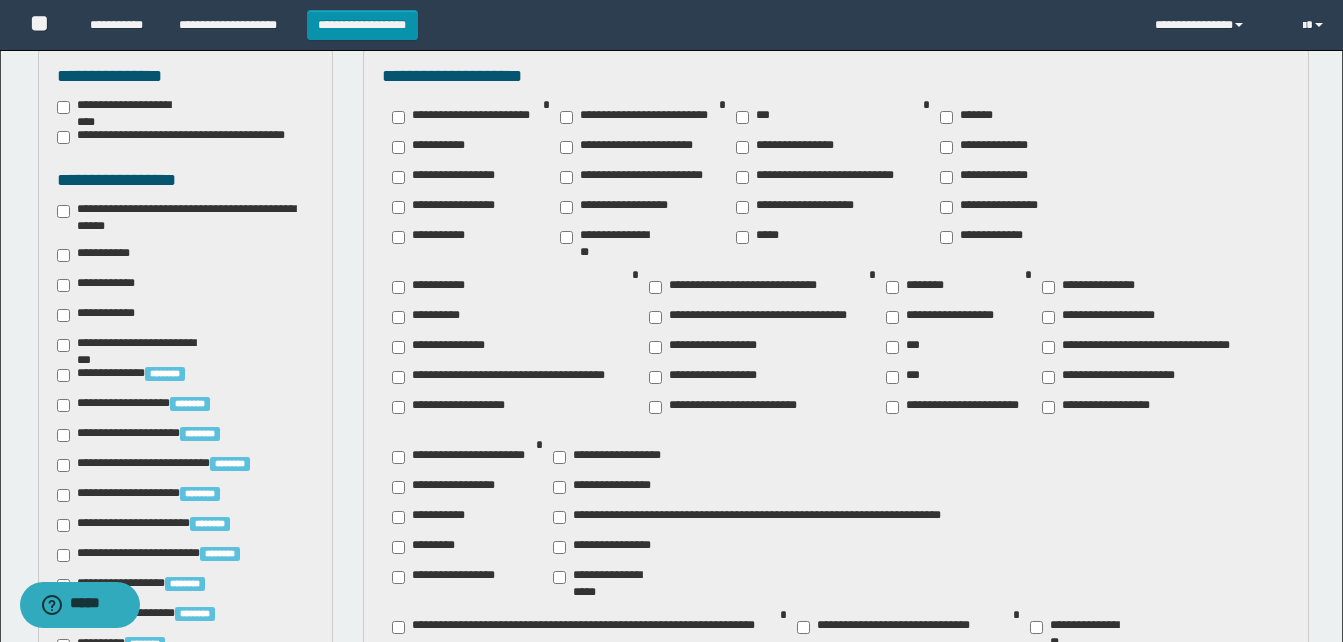 click on "**********" at bounding box center [1146, 347] 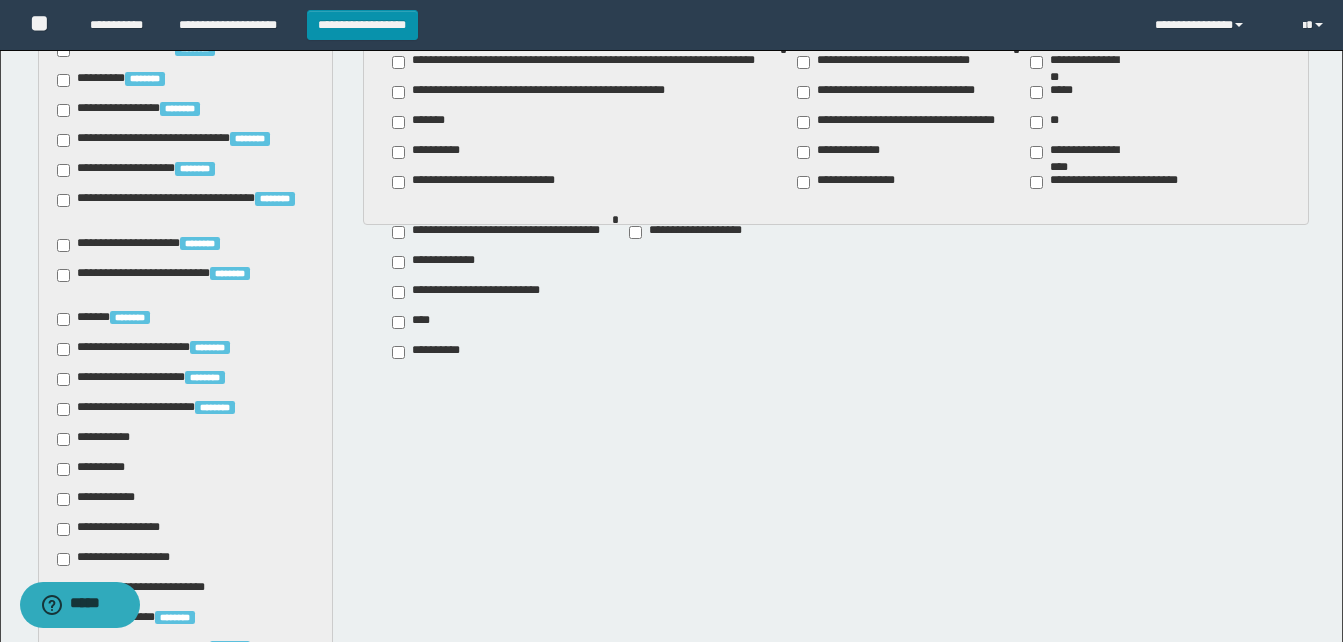 scroll, scrollTop: 1200, scrollLeft: 0, axis: vertical 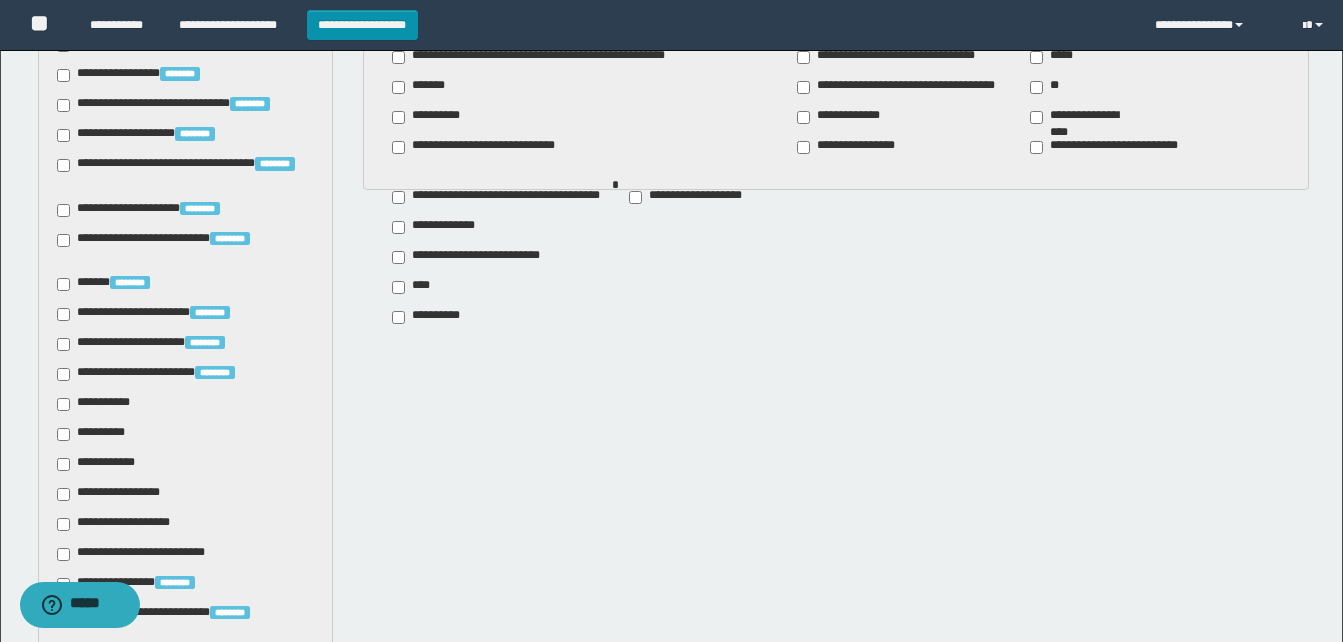 click on "**********" at bounding box center (97, 404) 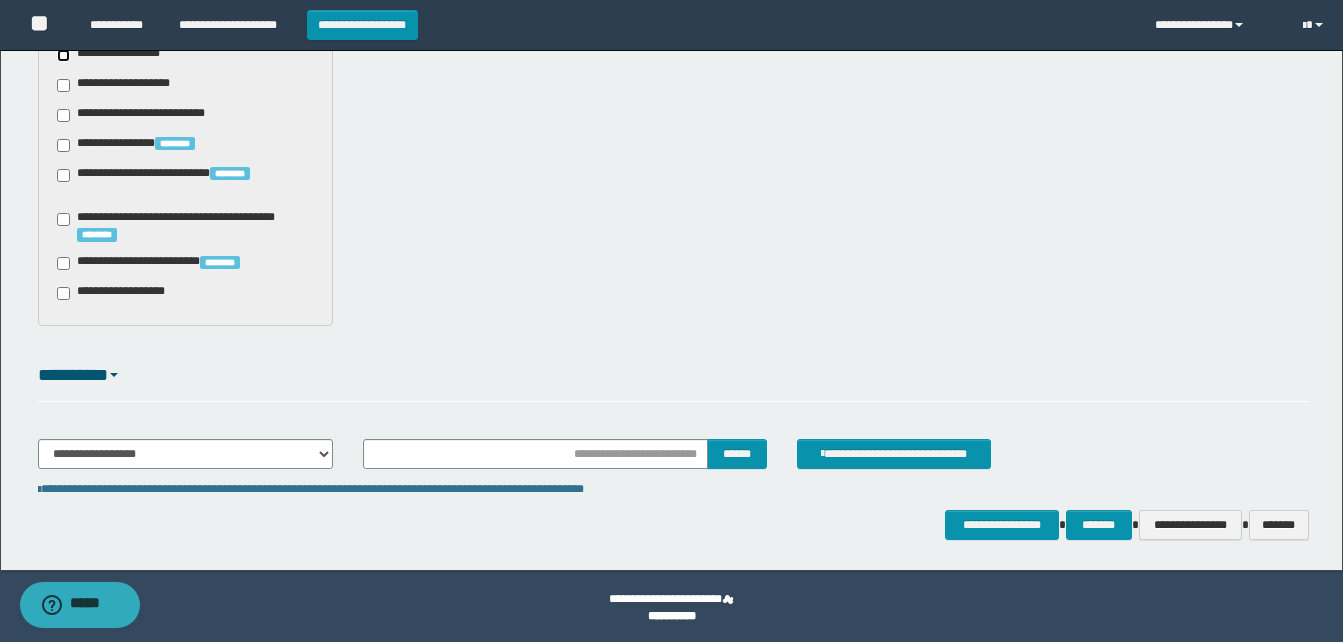 scroll, scrollTop: 1643, scrollLeft: 0, axis: vertical 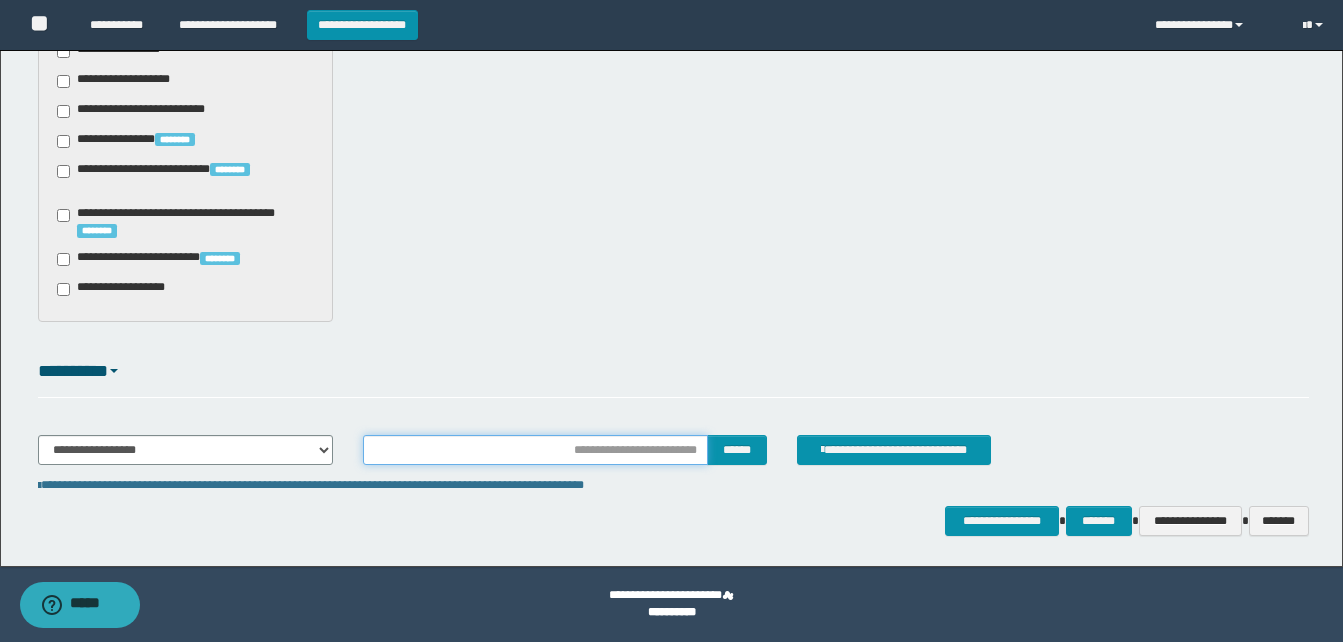 click at bounding box center [535, 450] 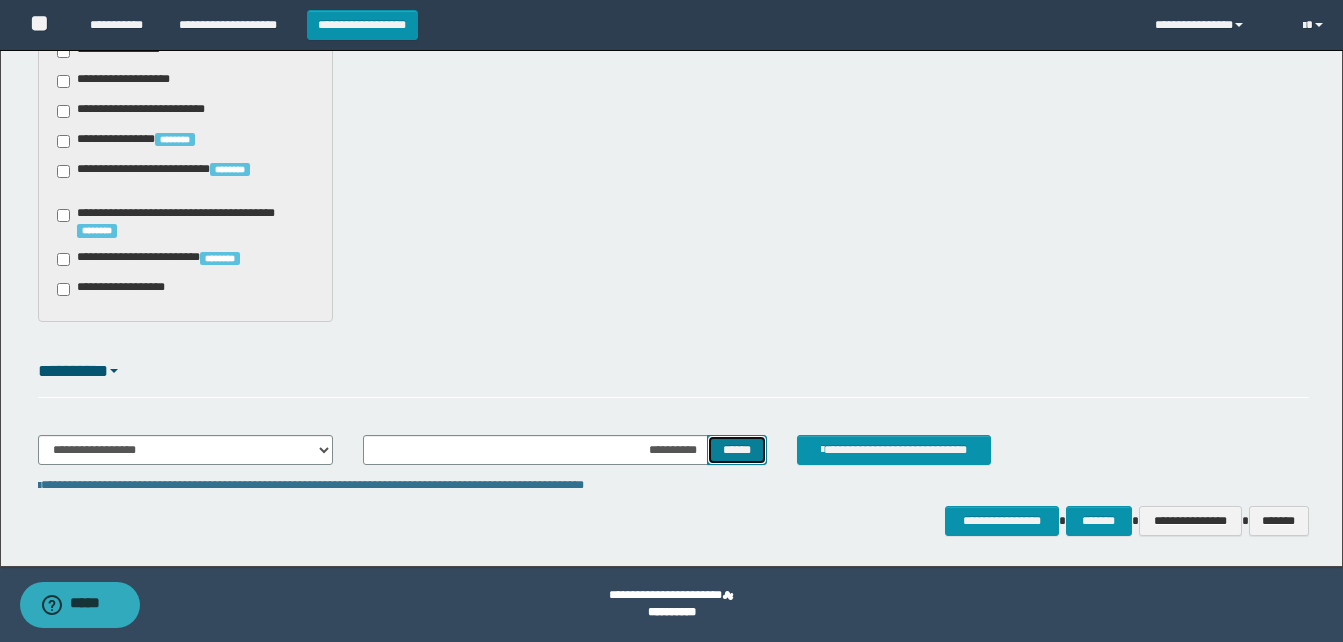 click on "******" at bounding box center [736, 450] 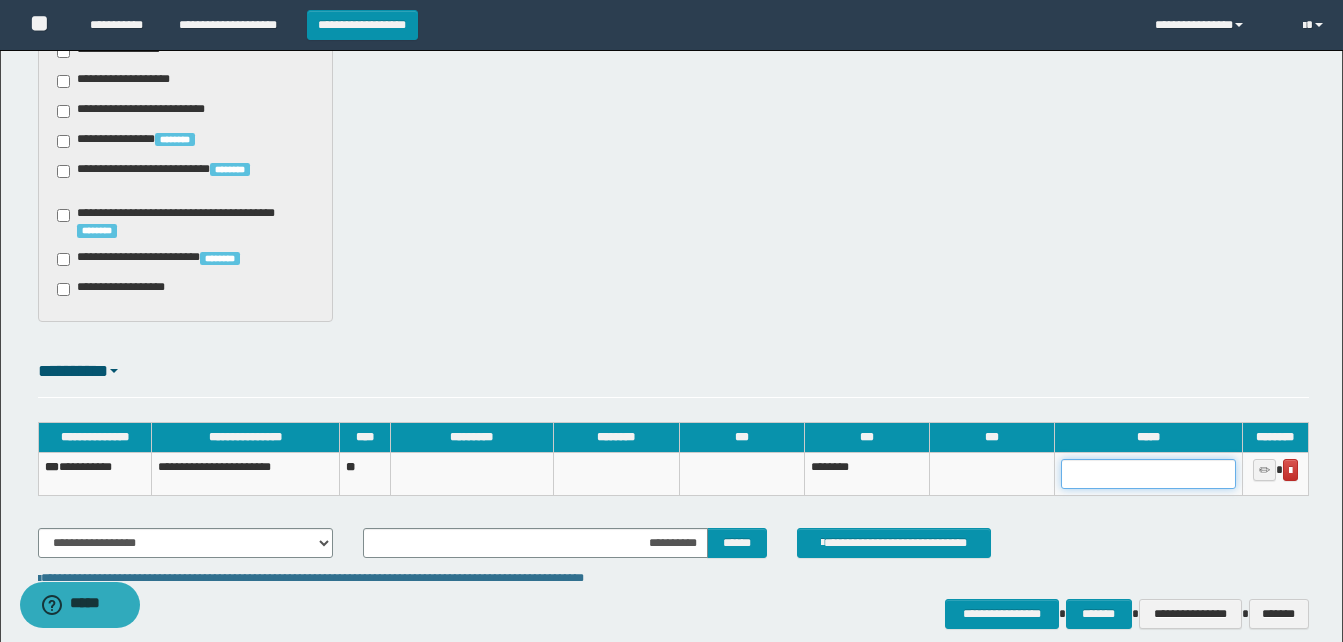 click at bounding box center [1148, 474] 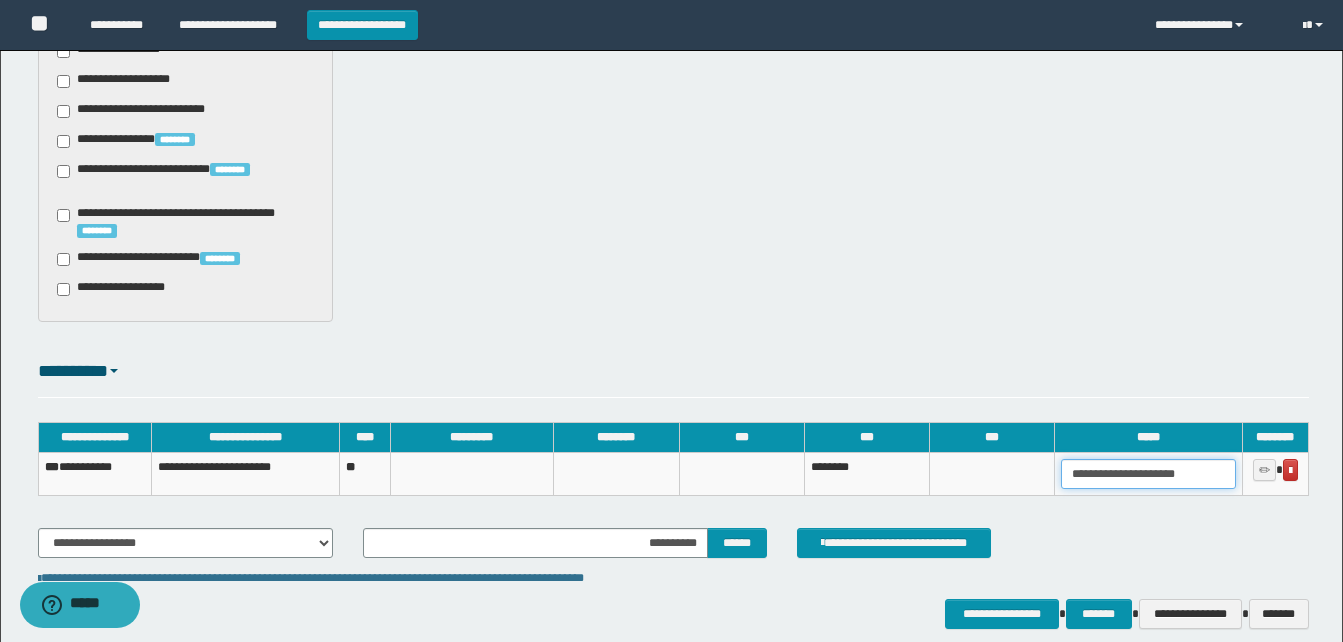 scroll, scrollTop: 0, scrollLeft: 11, axis: horizontal 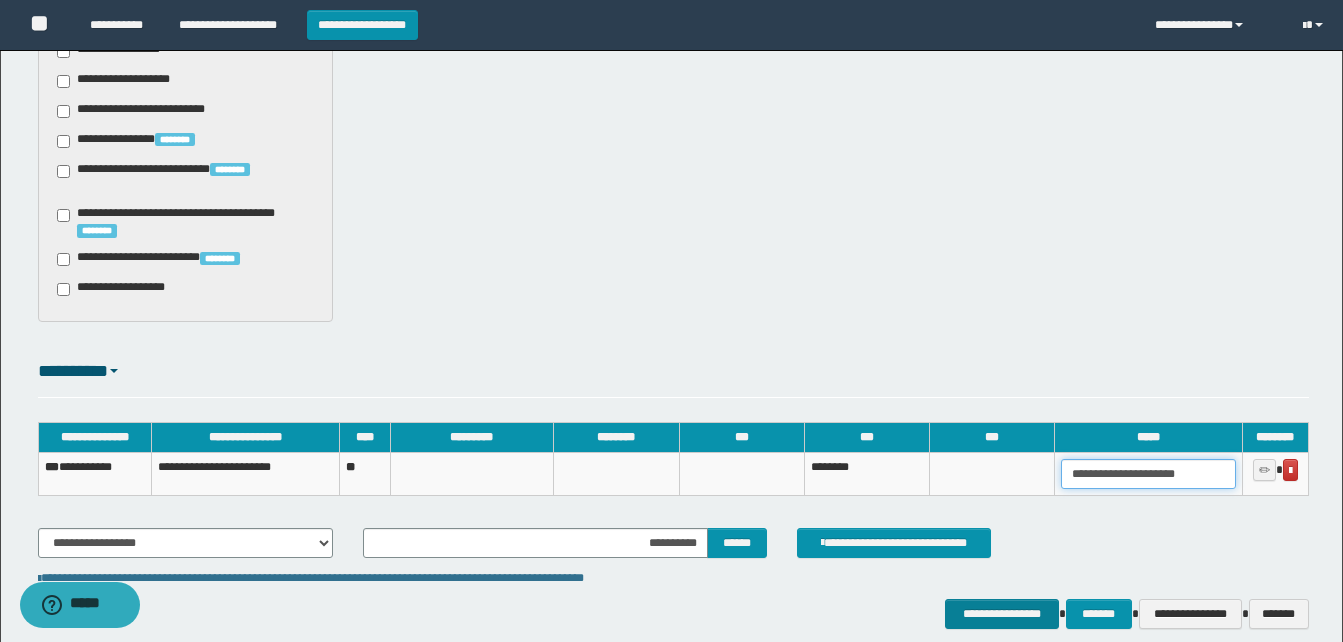 type on "**********" 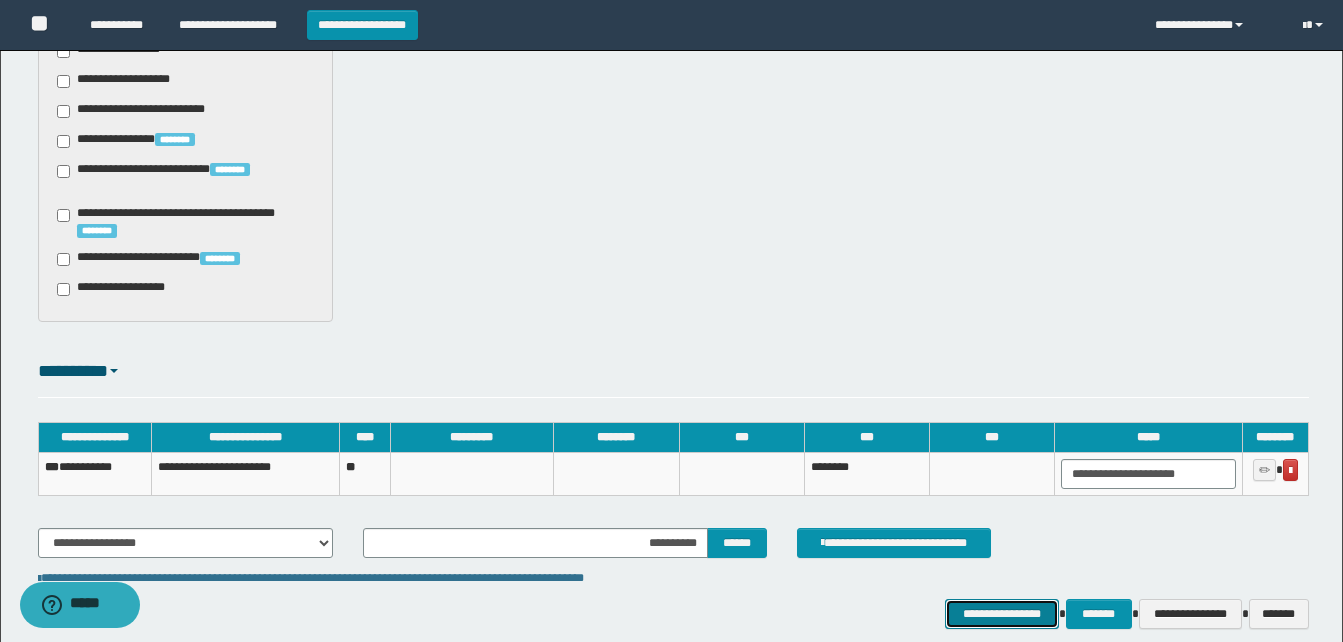 click on "**********" at bounding box center (1001, 614) 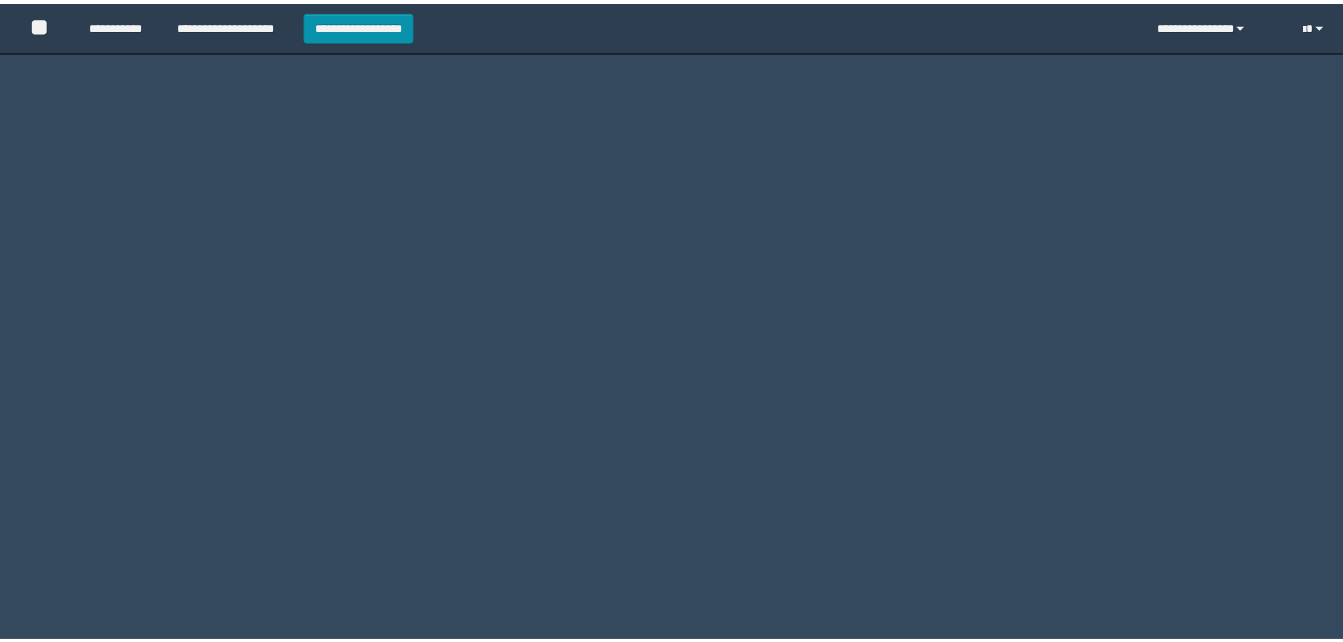 scroll, scrollTop: 0, scrollLeft: 0, axis: both 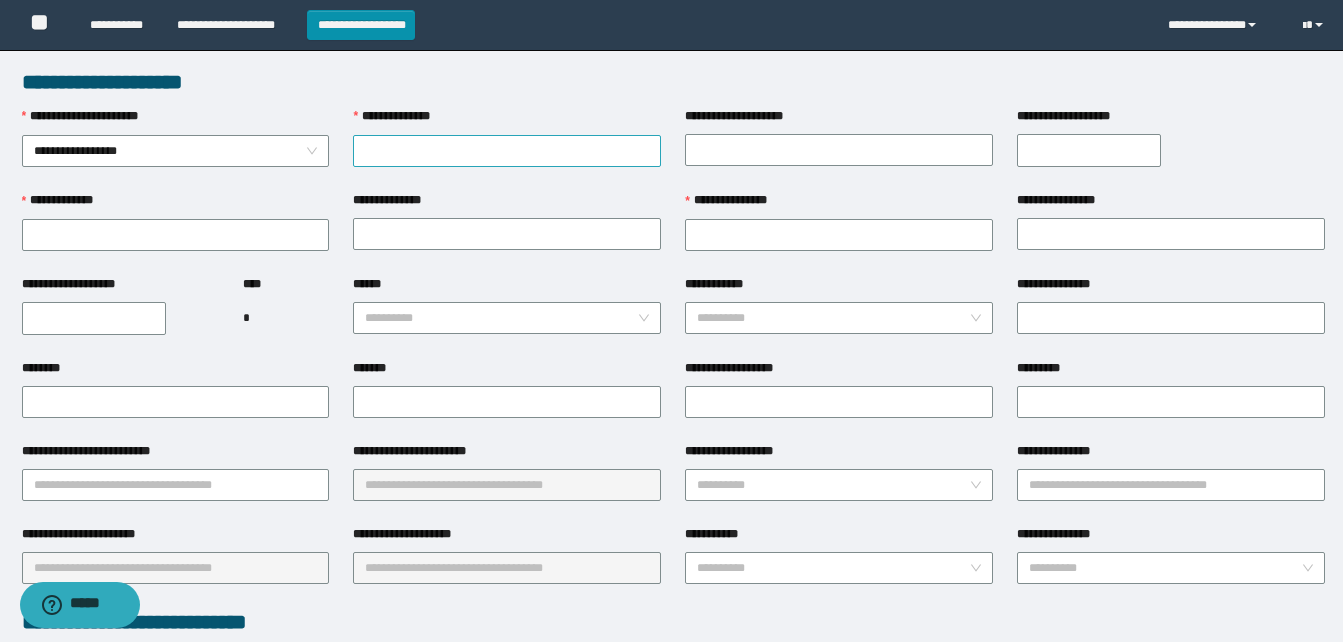 click on "**********" at bounding box center [507, 151] 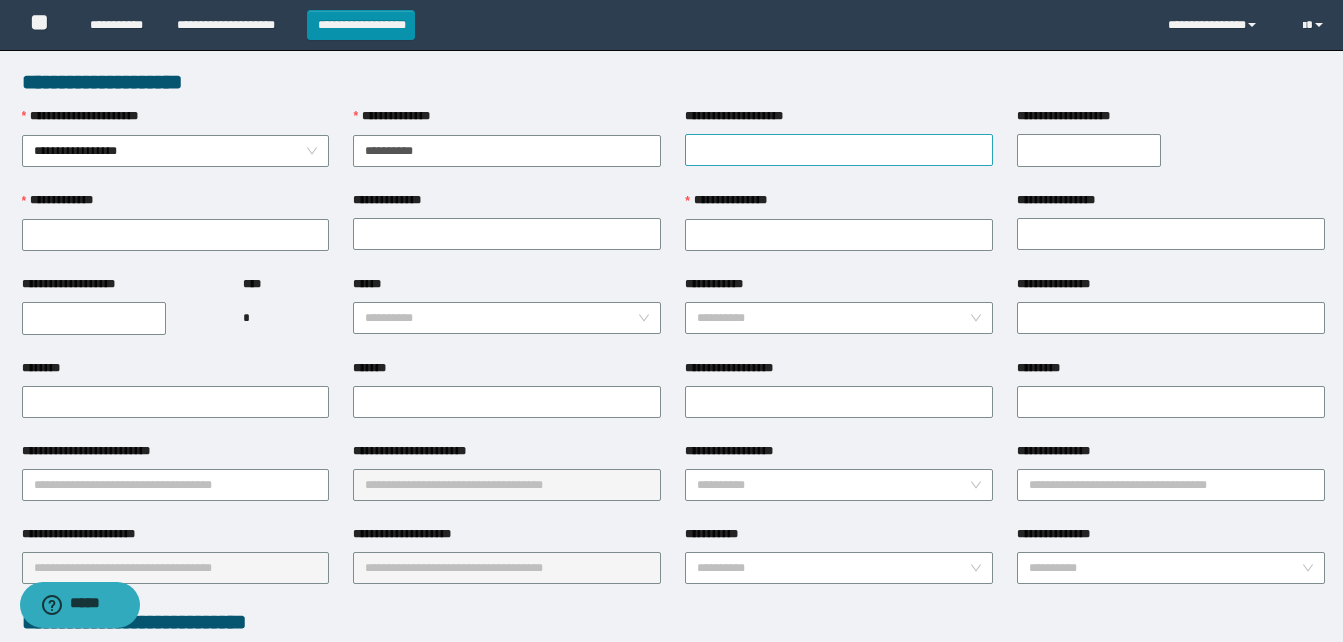 type on "**********" 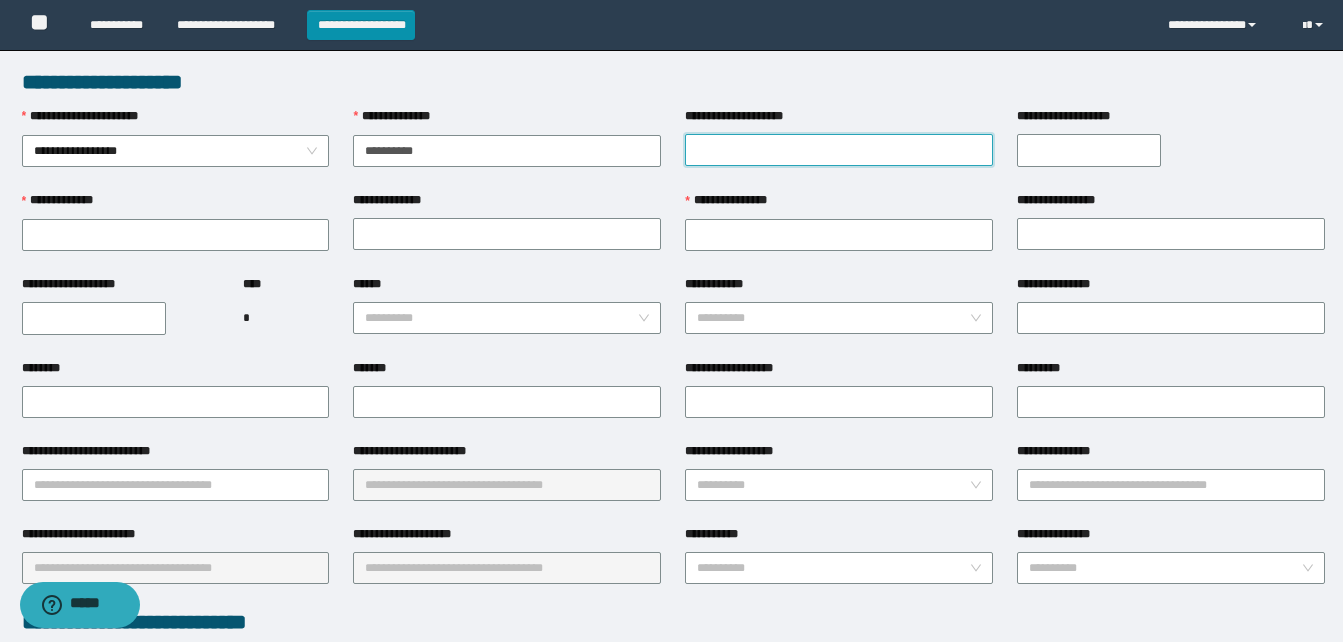 click on "**********" at bounding box center (839, 150) 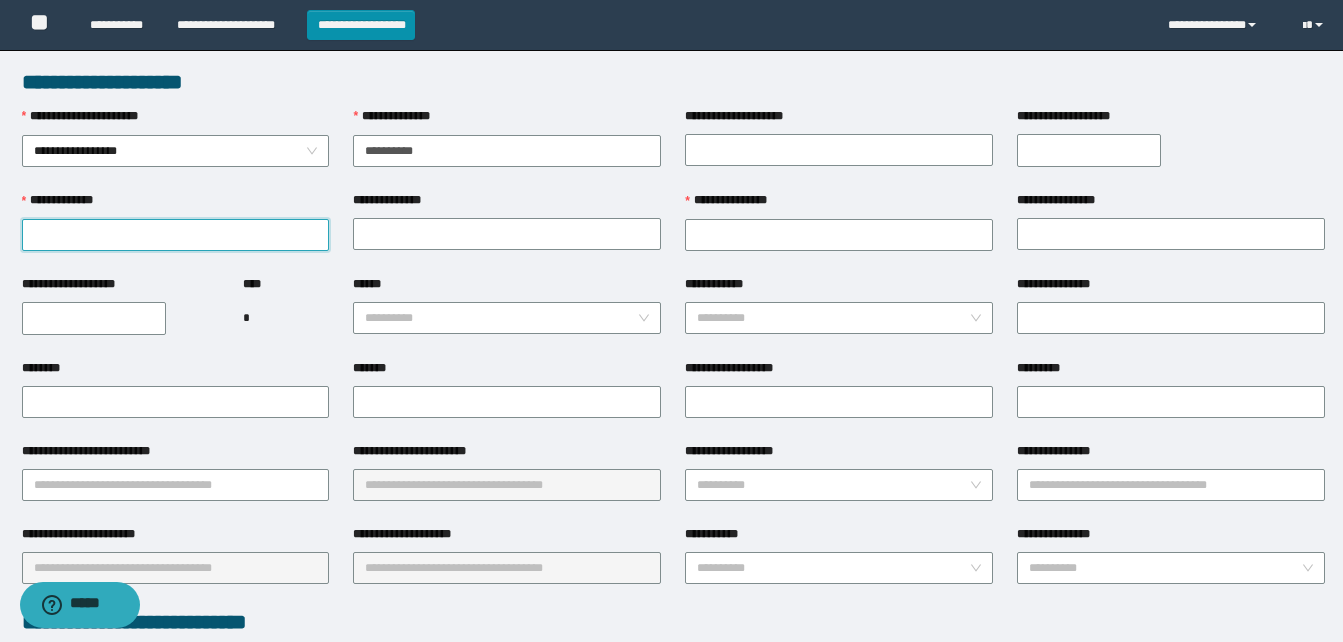 click on "**********" at bounding box center [176, 235] 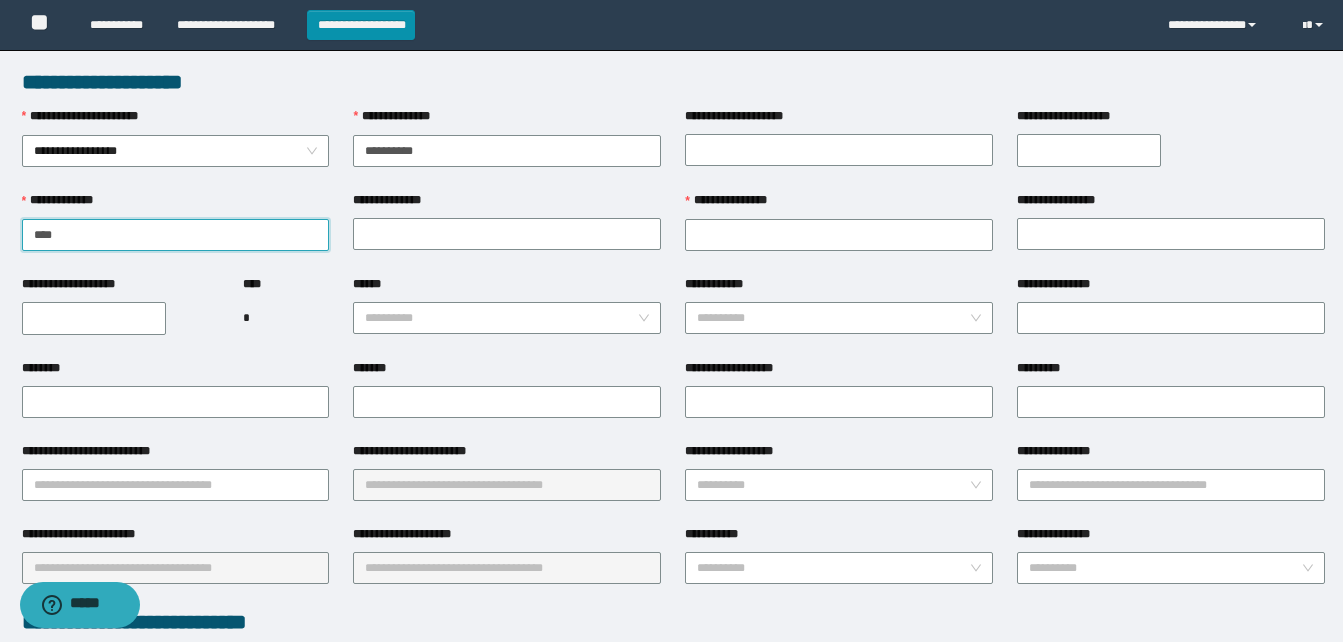 type on "****" 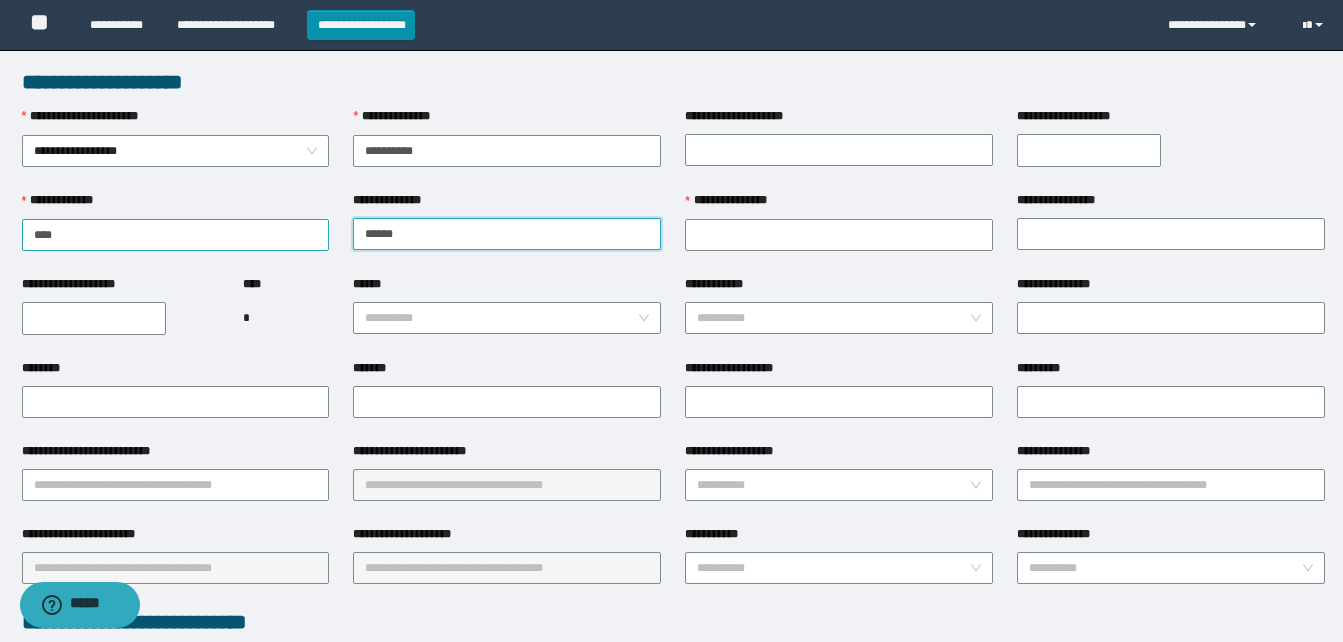 type on "******" 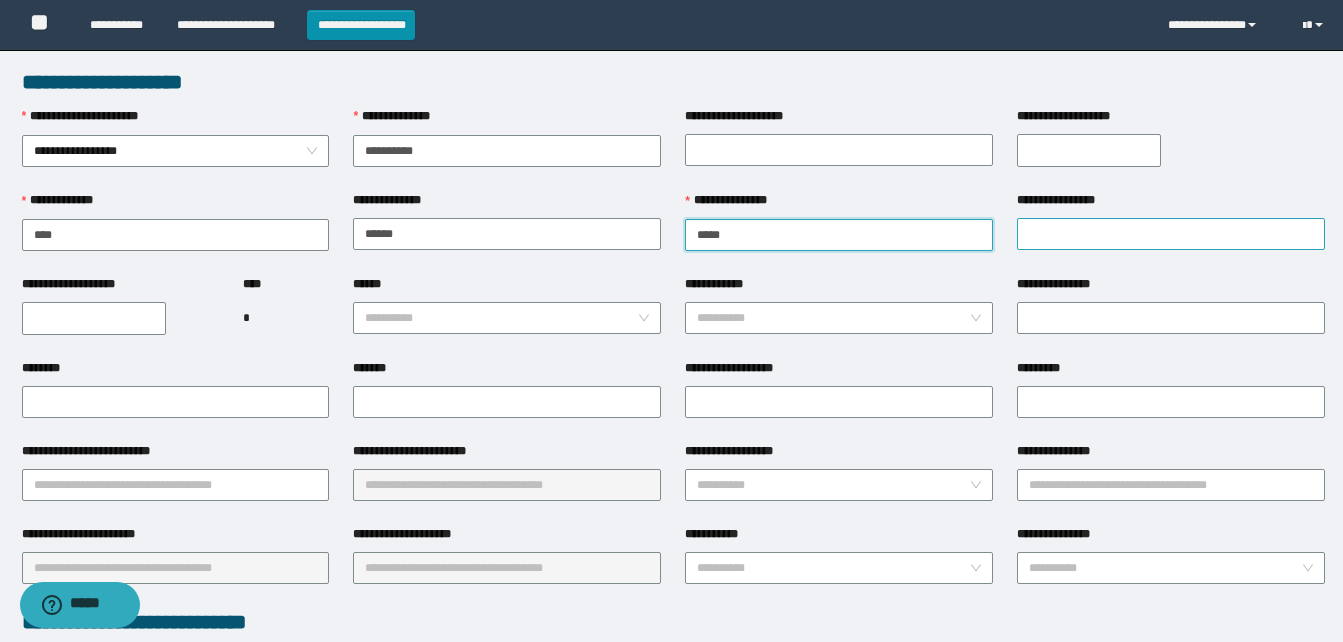 type on "*****" 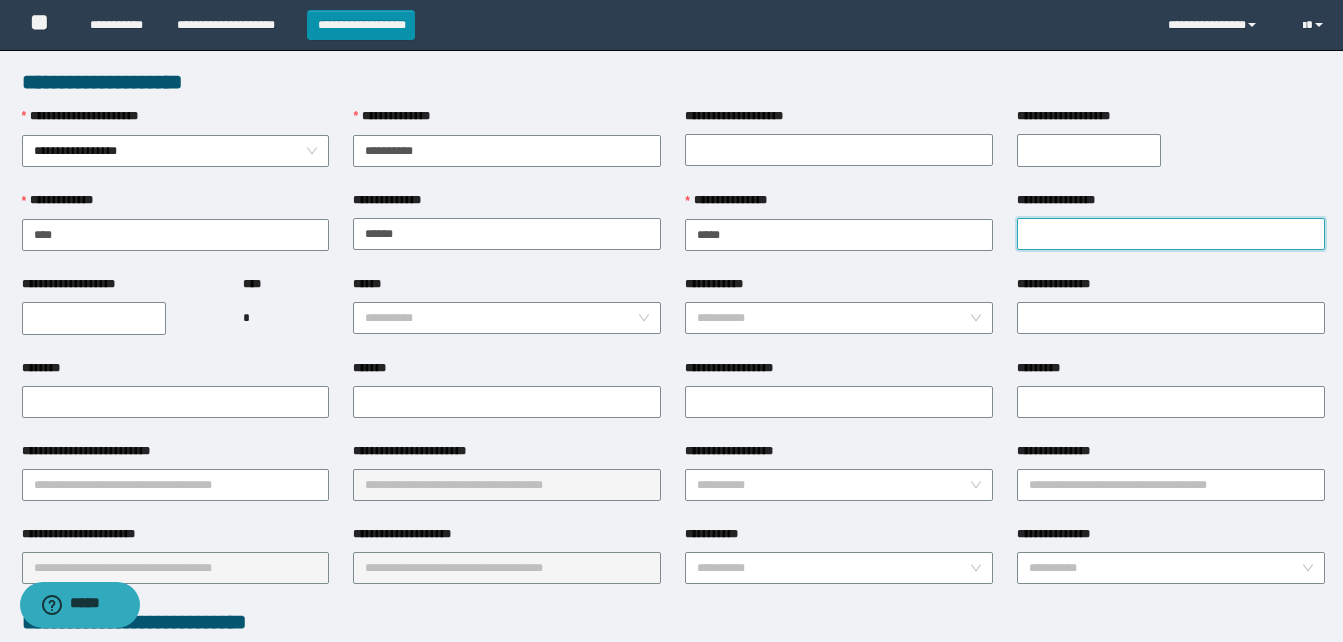 click on "**********" at bounding box center [1171, 234] 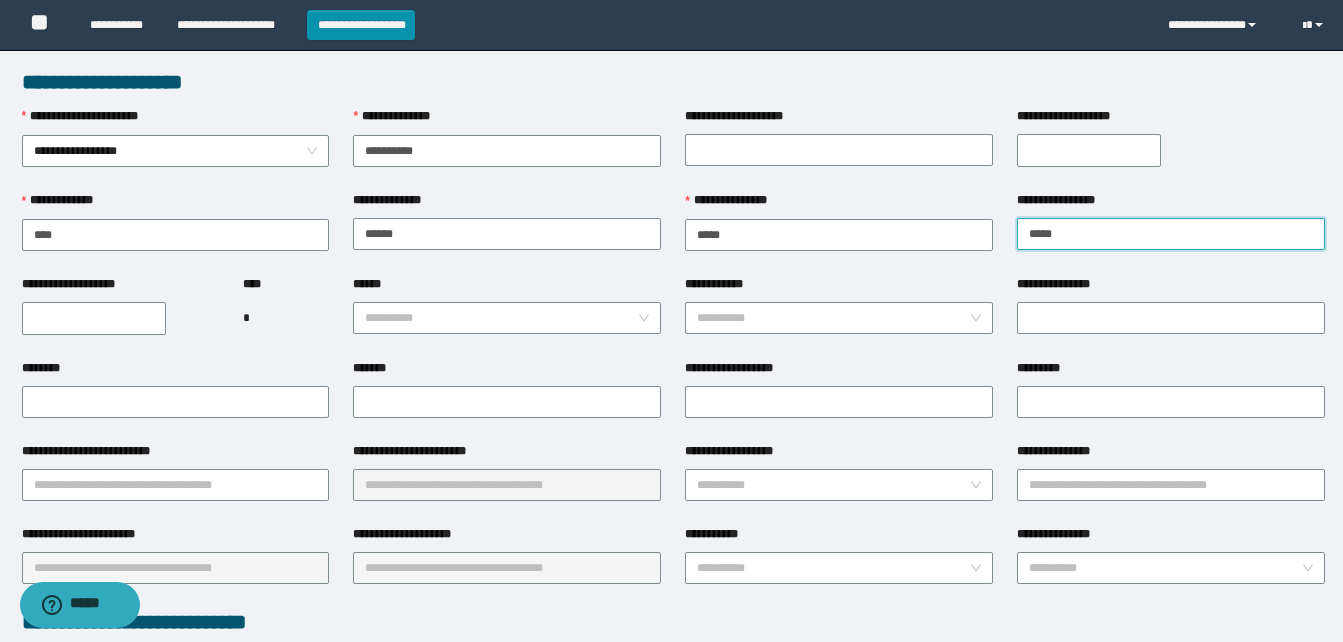 type on "*****" 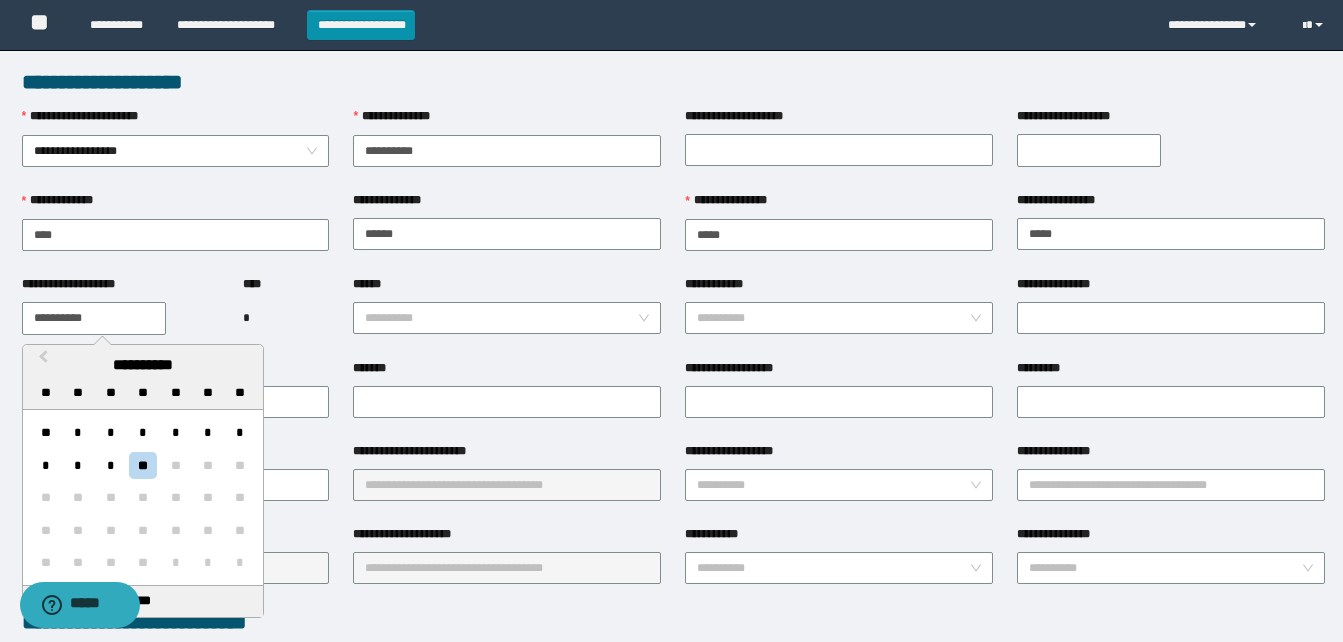 click on "**********" at bounding box center [94, 318] 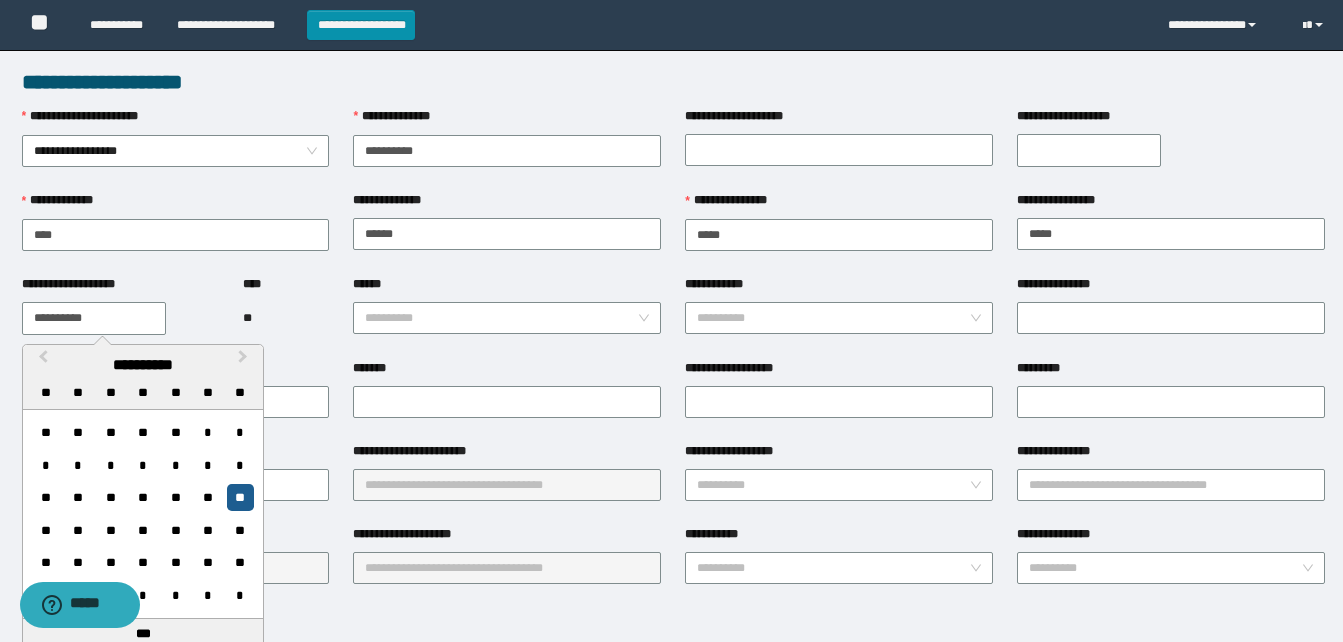 type on "**********" 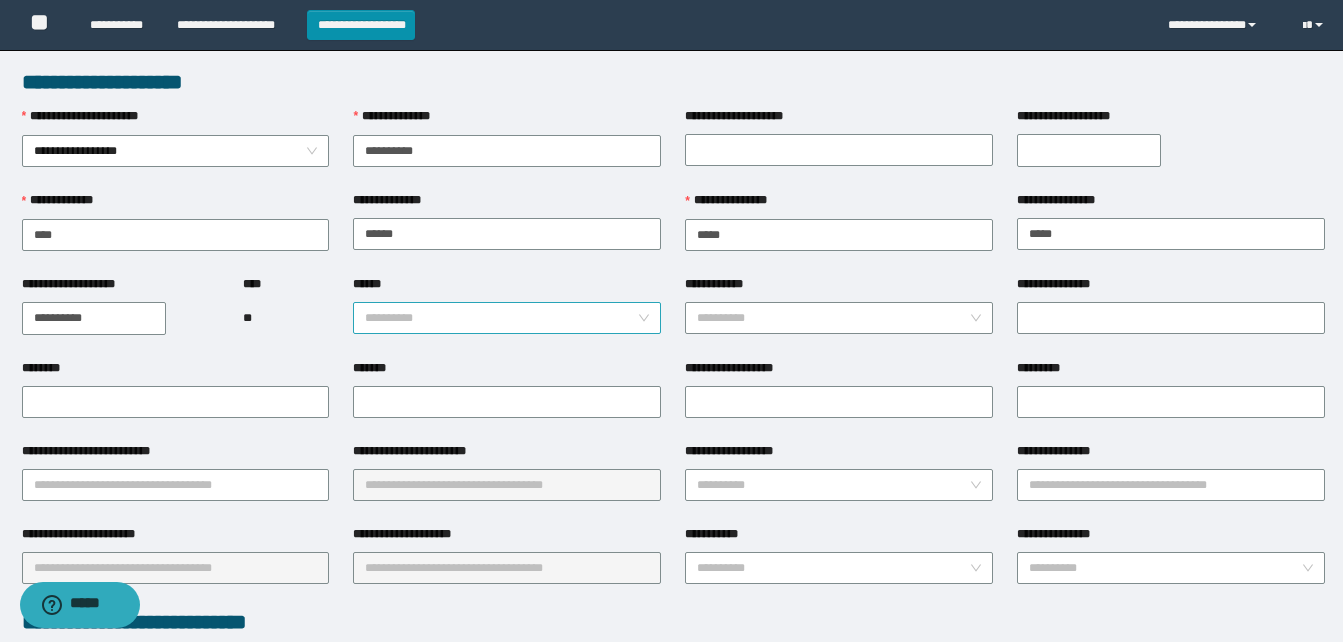 click on "******" at bounding box center (501, 318) 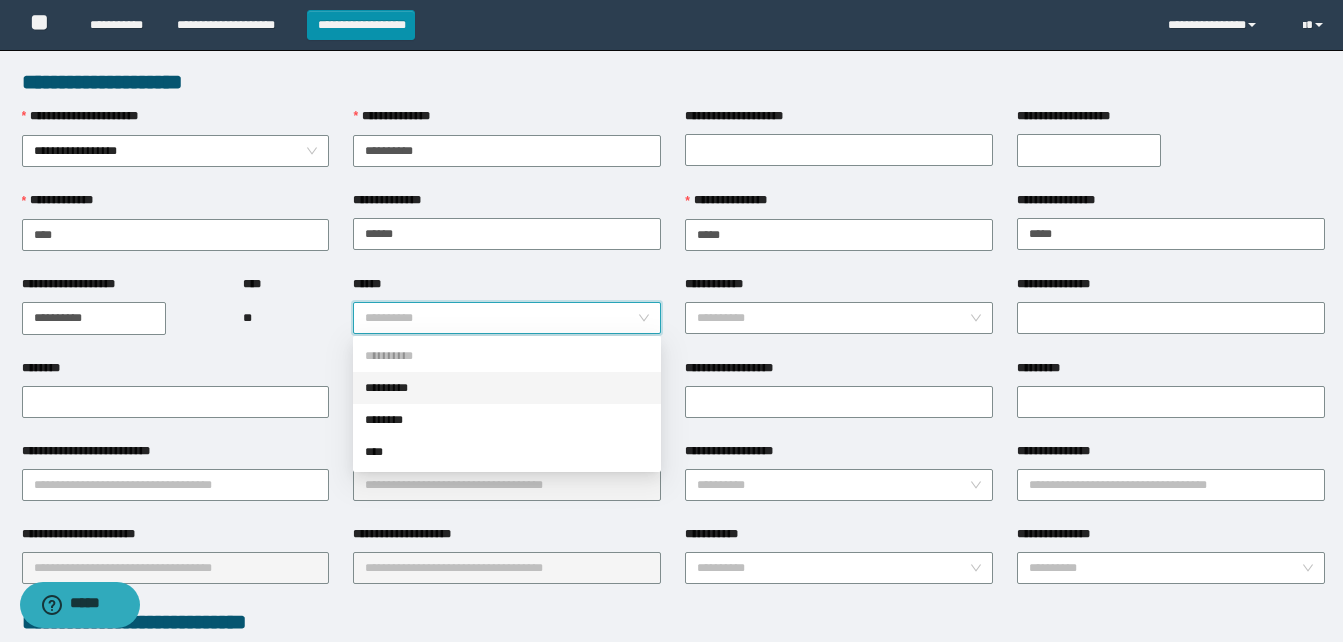 click on "*********" at bounding box center [507, 388] 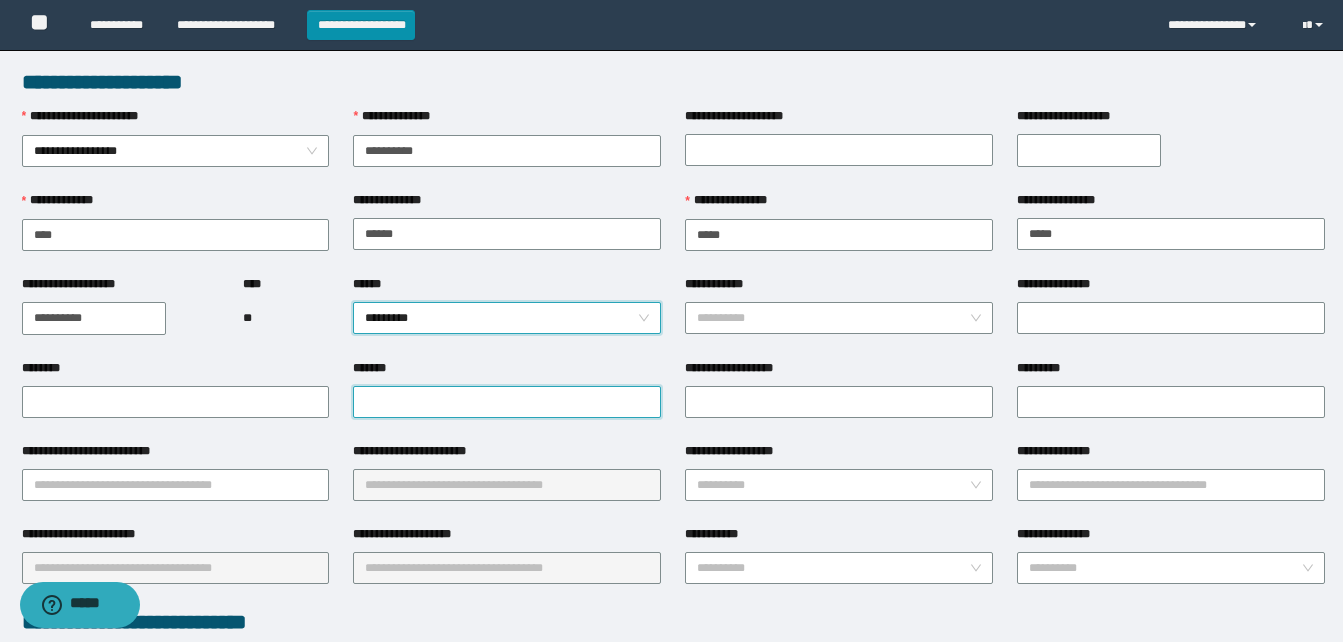 click on "*******" at bounding box center [507, 402] 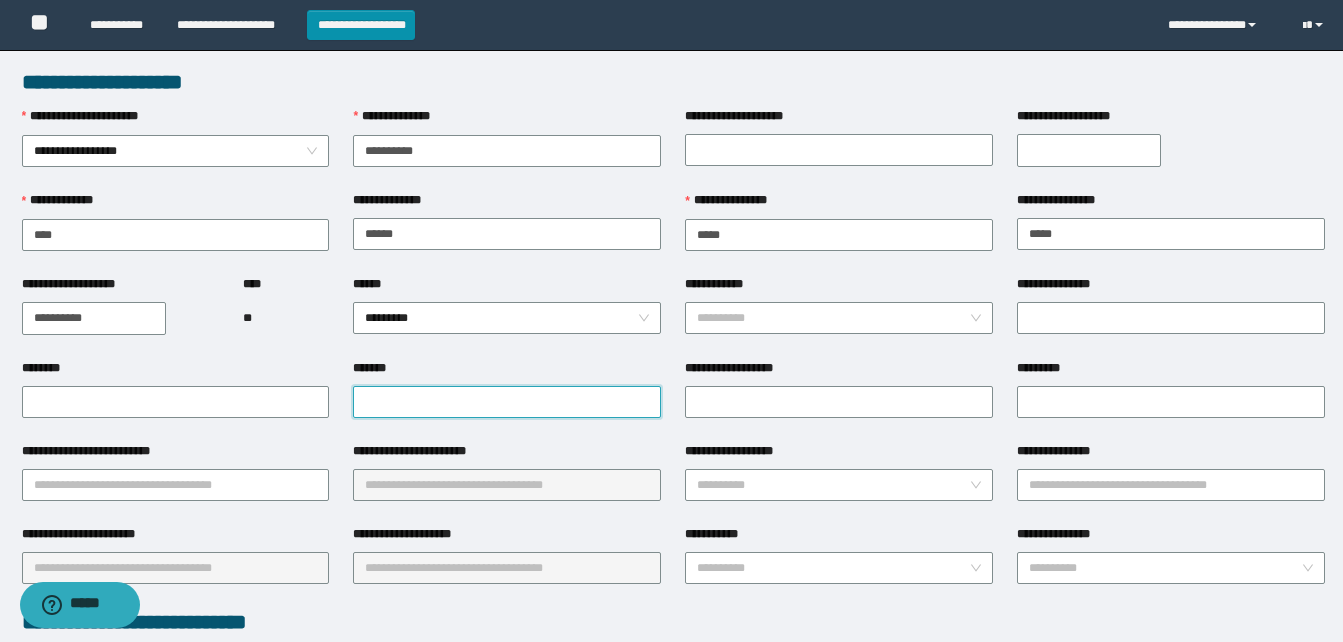 paste on "**********" 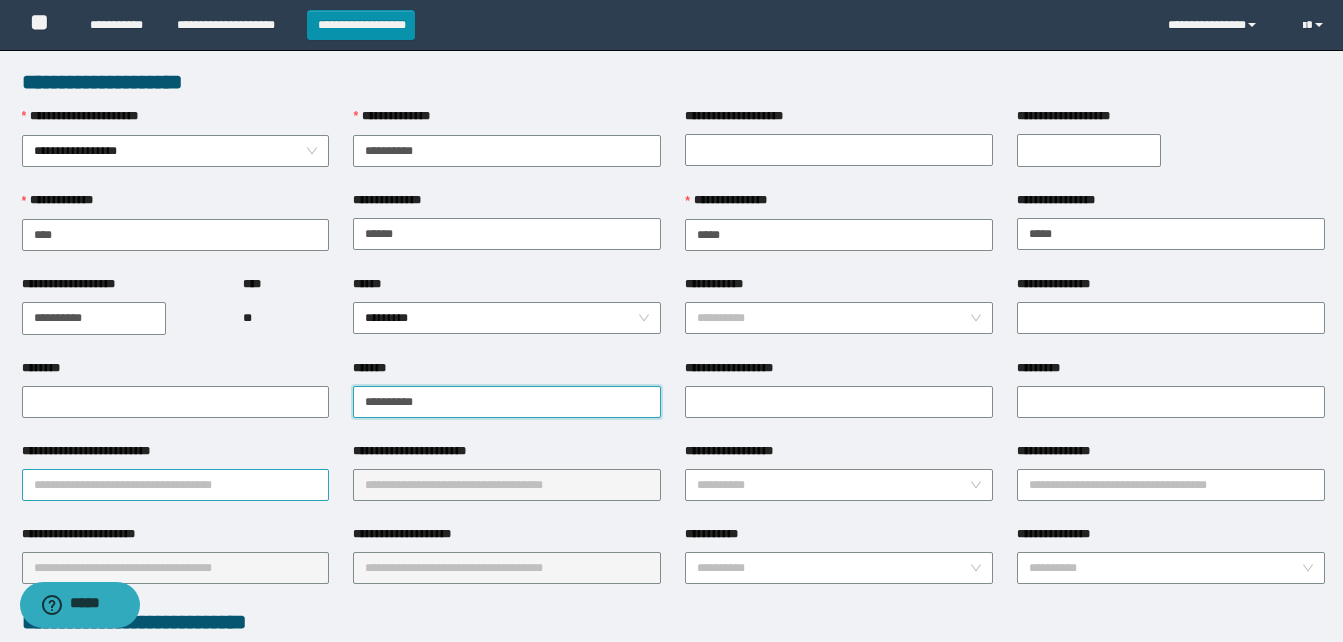 type on "**********" 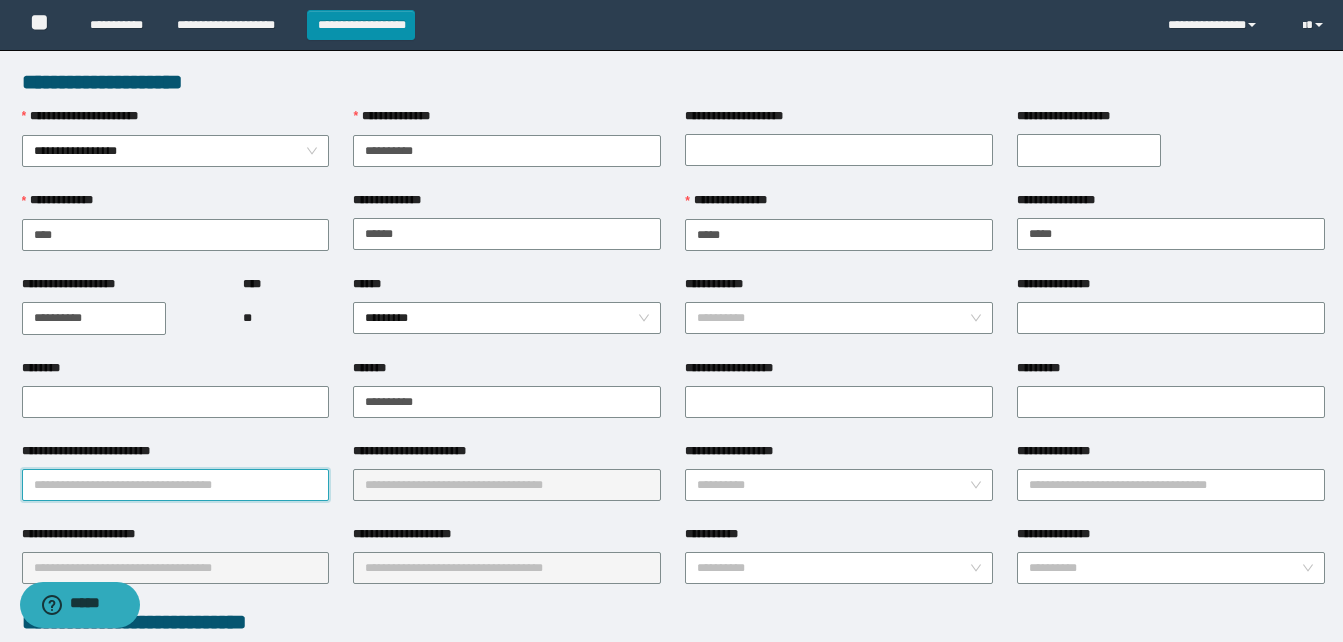 click on "**********" at bounding box center (176, 485) 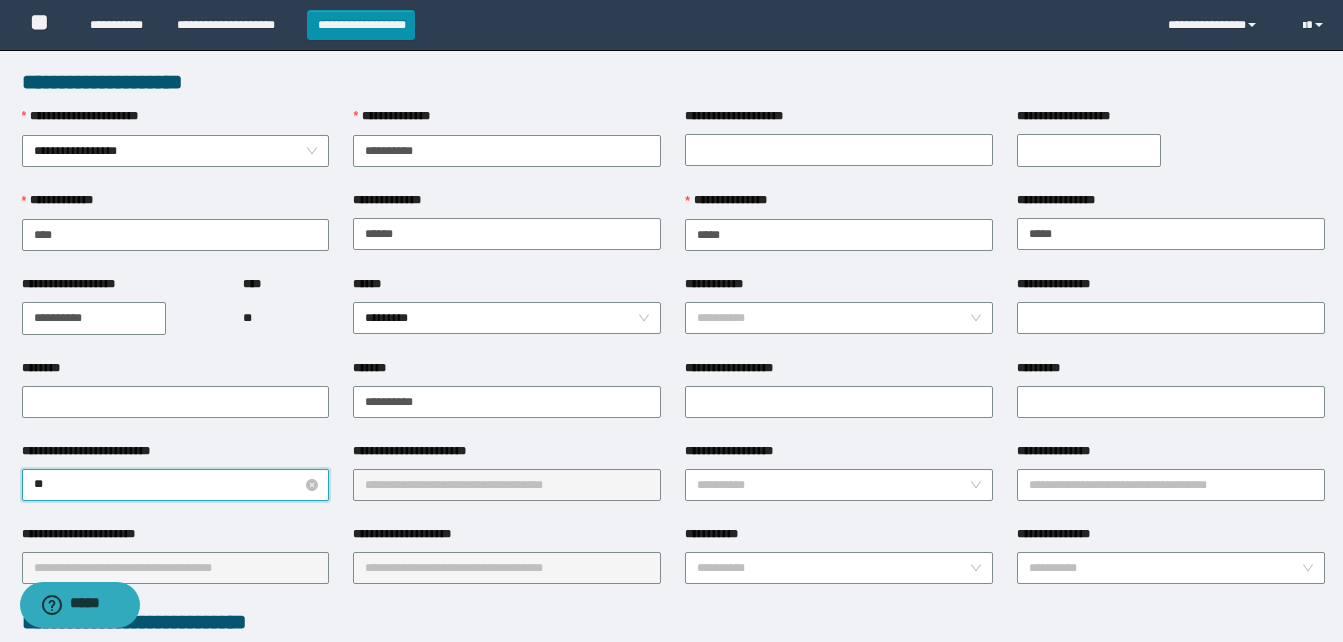 type on "***" 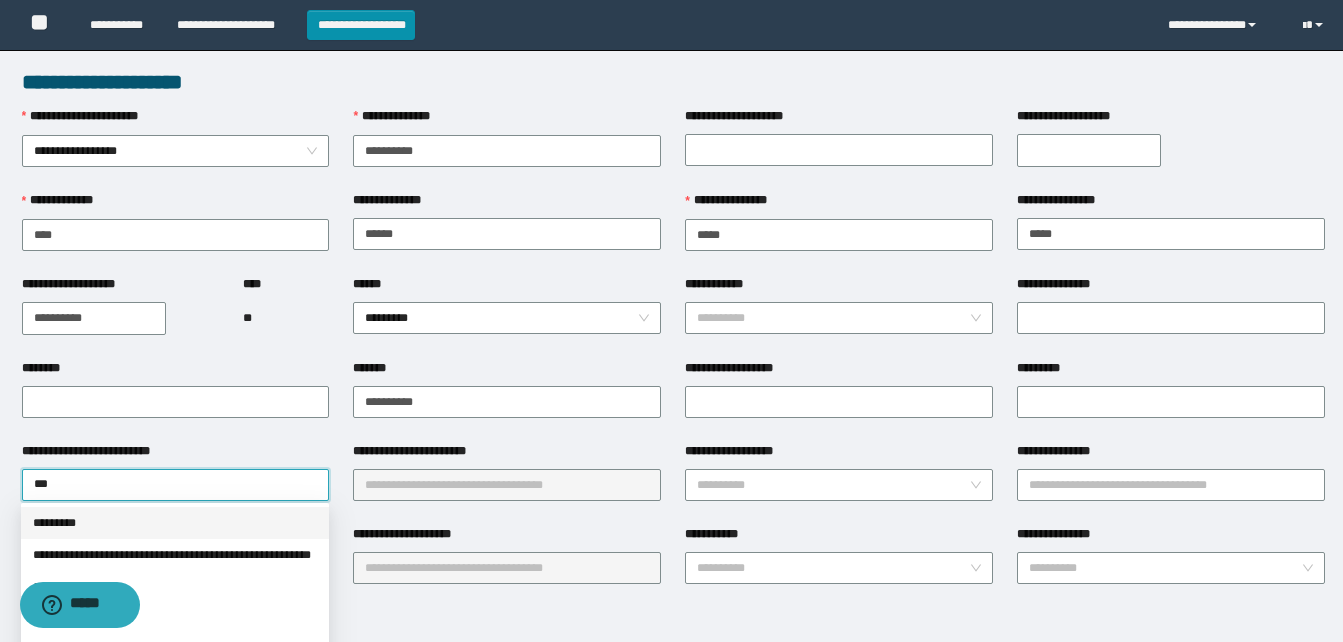 click on "*********" at bounding box center [175, 523] 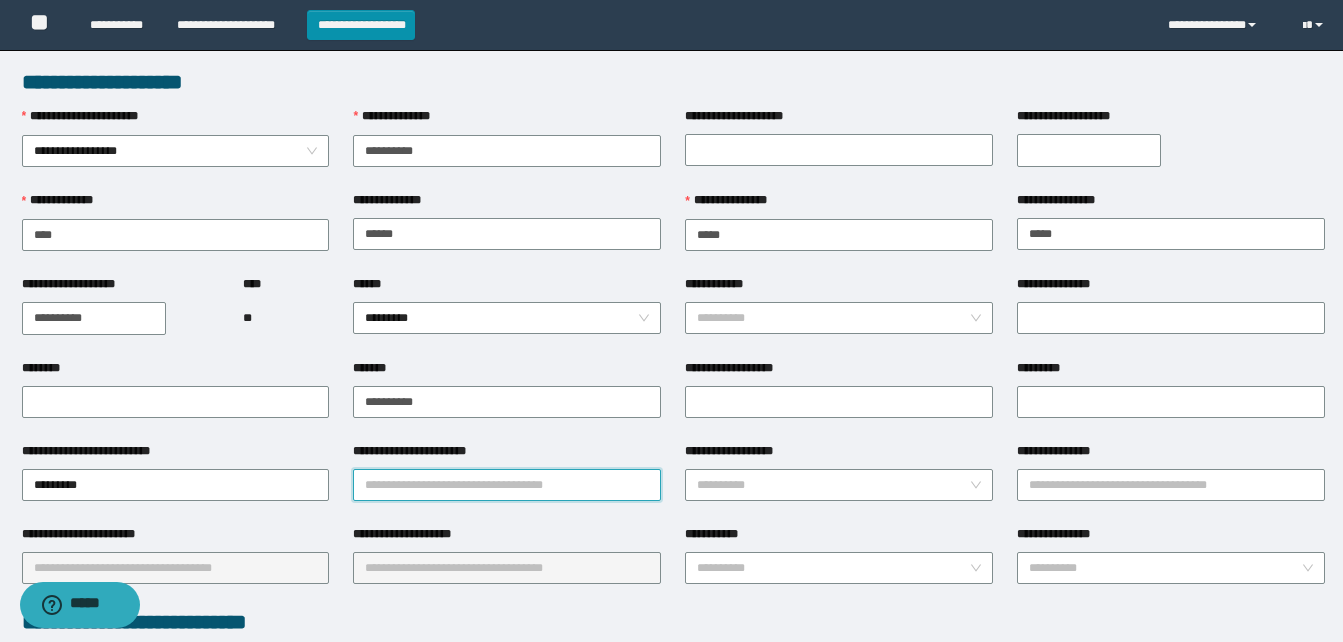 click on "**********" at bounding box center (507, 485) 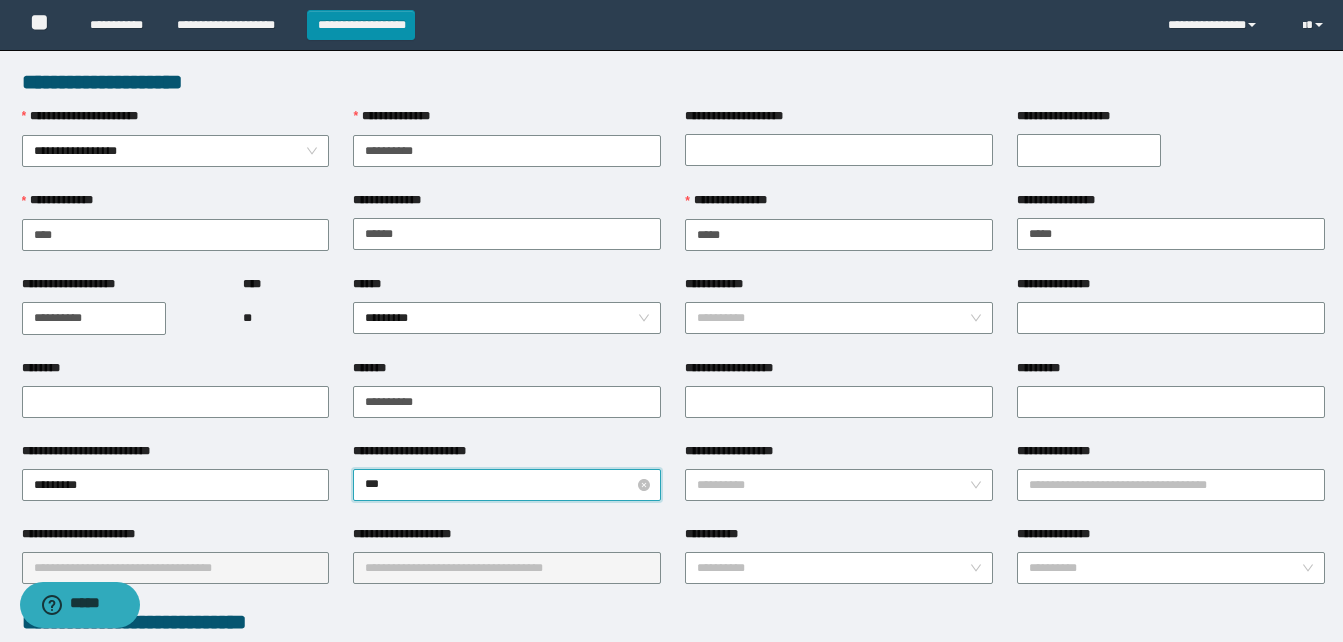 type on "****" 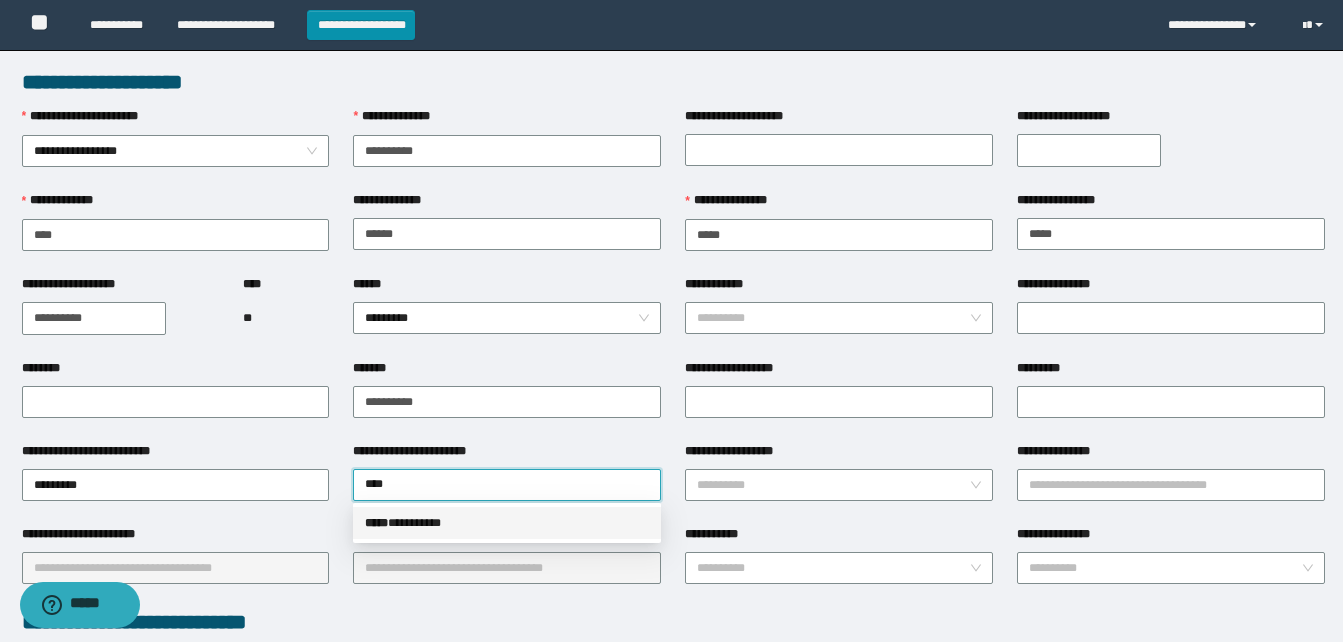 click on "***** * ********" at bounding box center (507, 523) 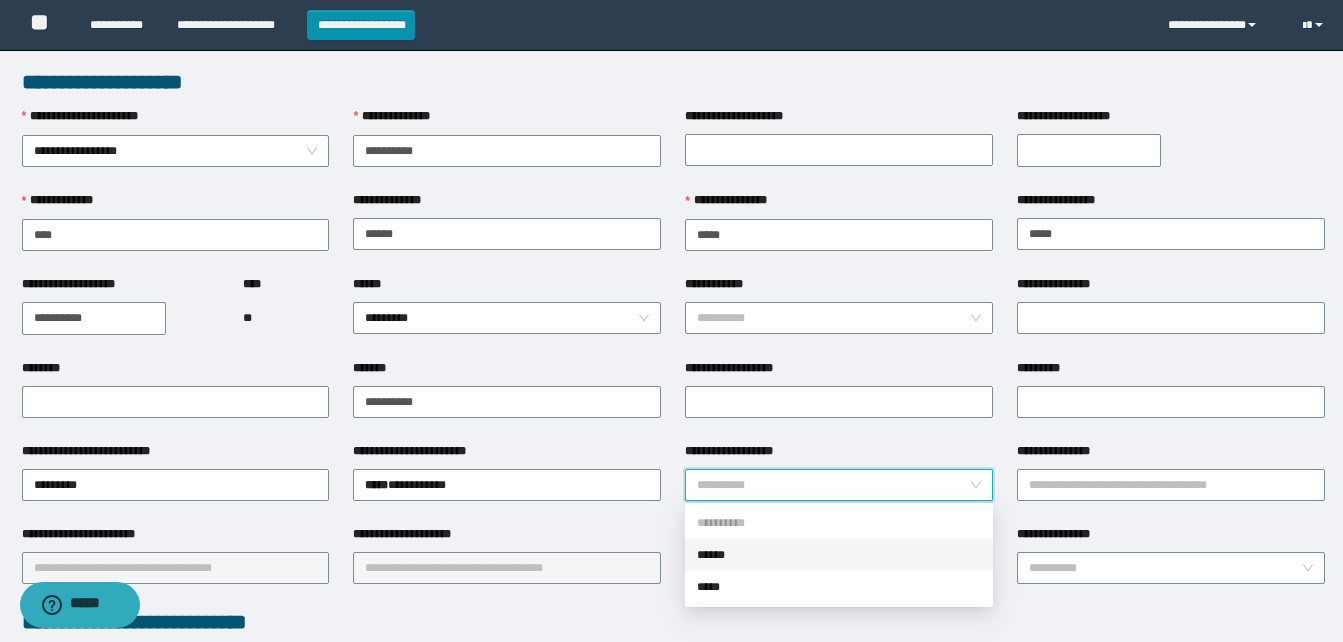 click on "**********" at bounding box center [833, 485] 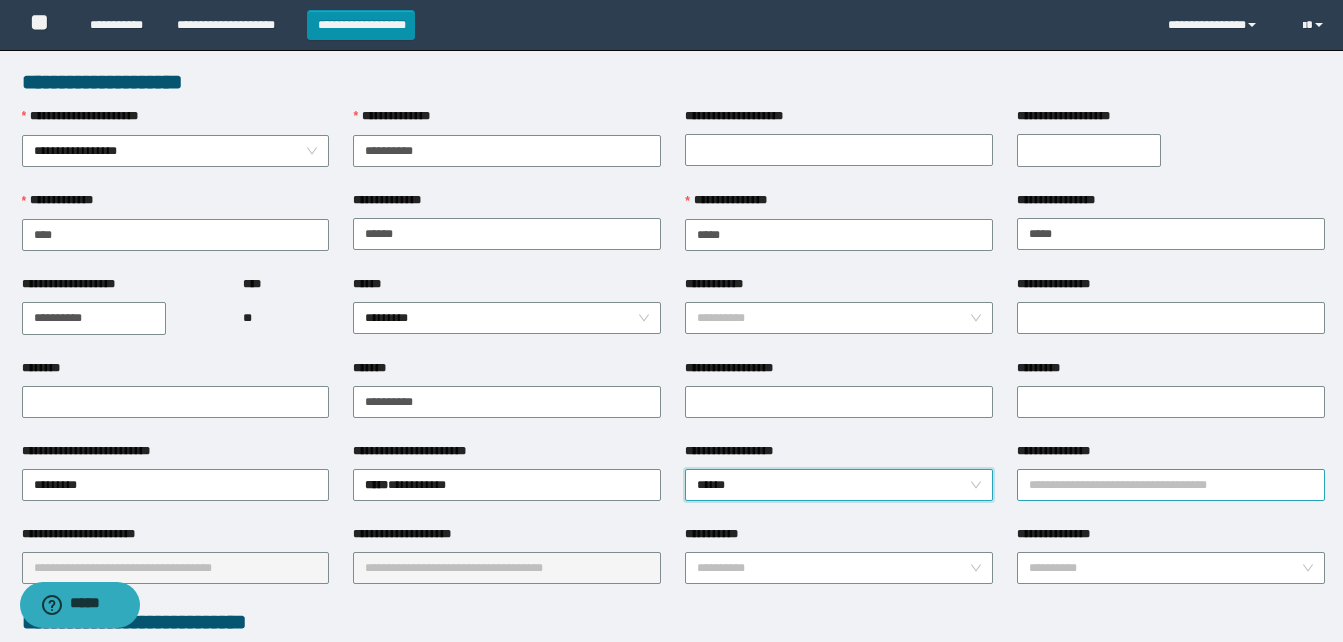click on "**********" at bounding box center [1171, 485] 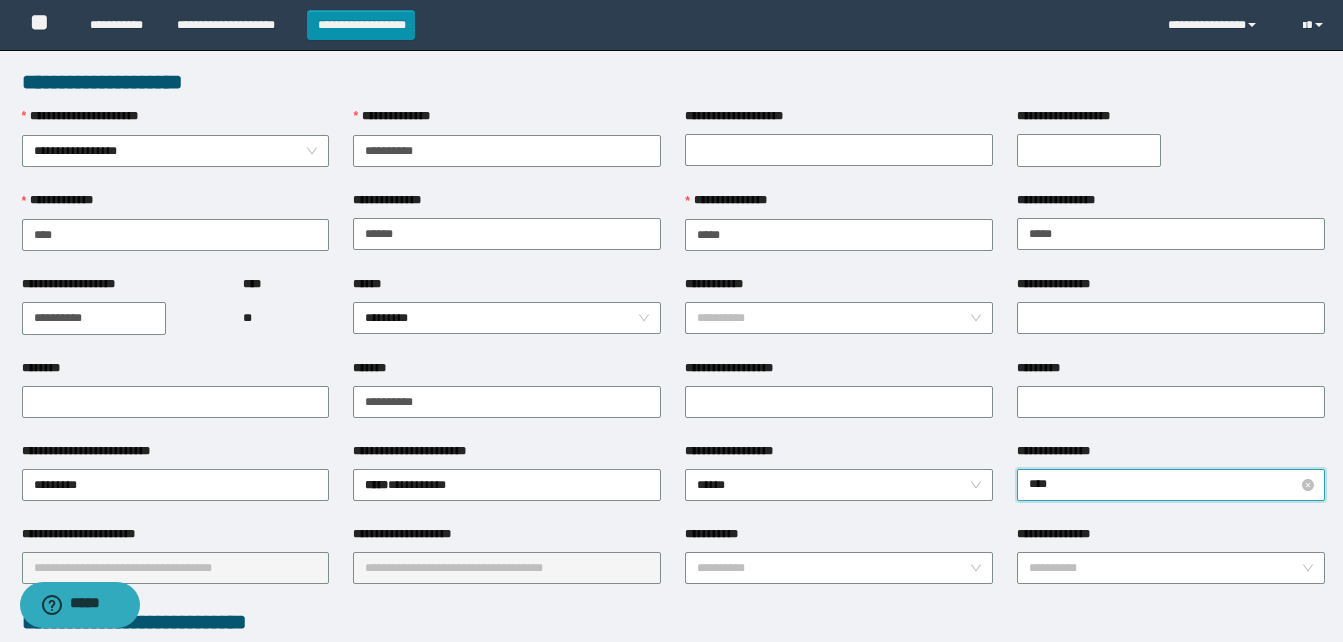 type on "*****" 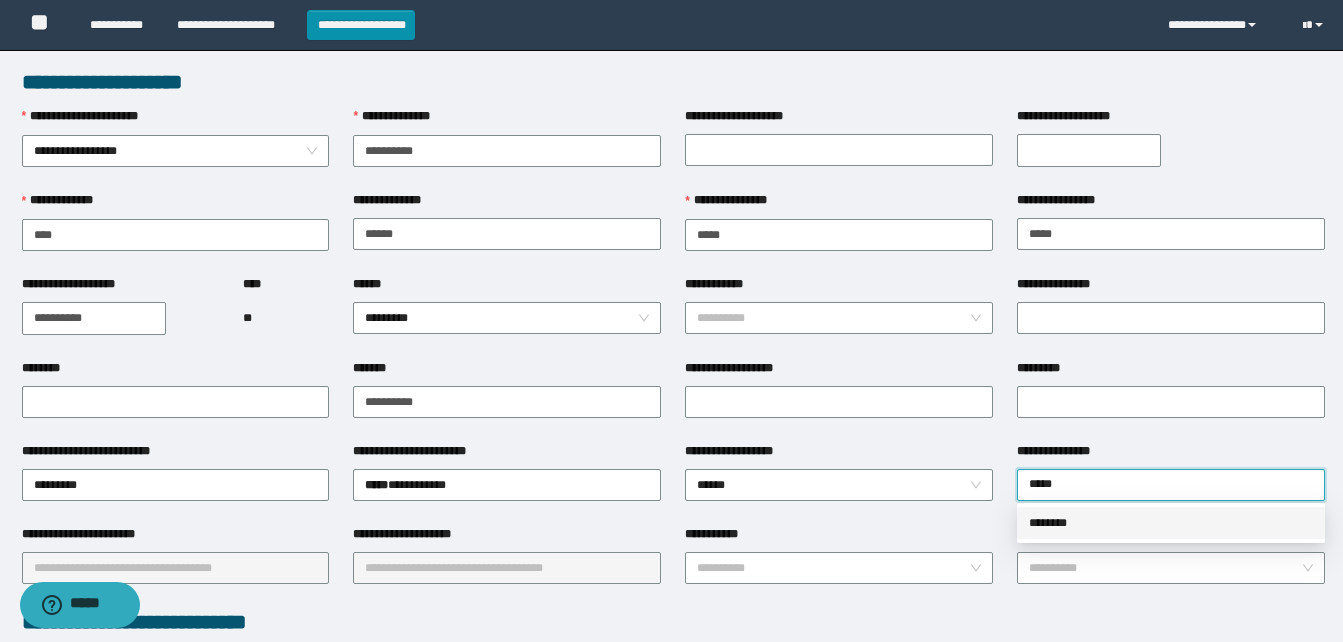 click on "********" at bounding box center [1171, 523] 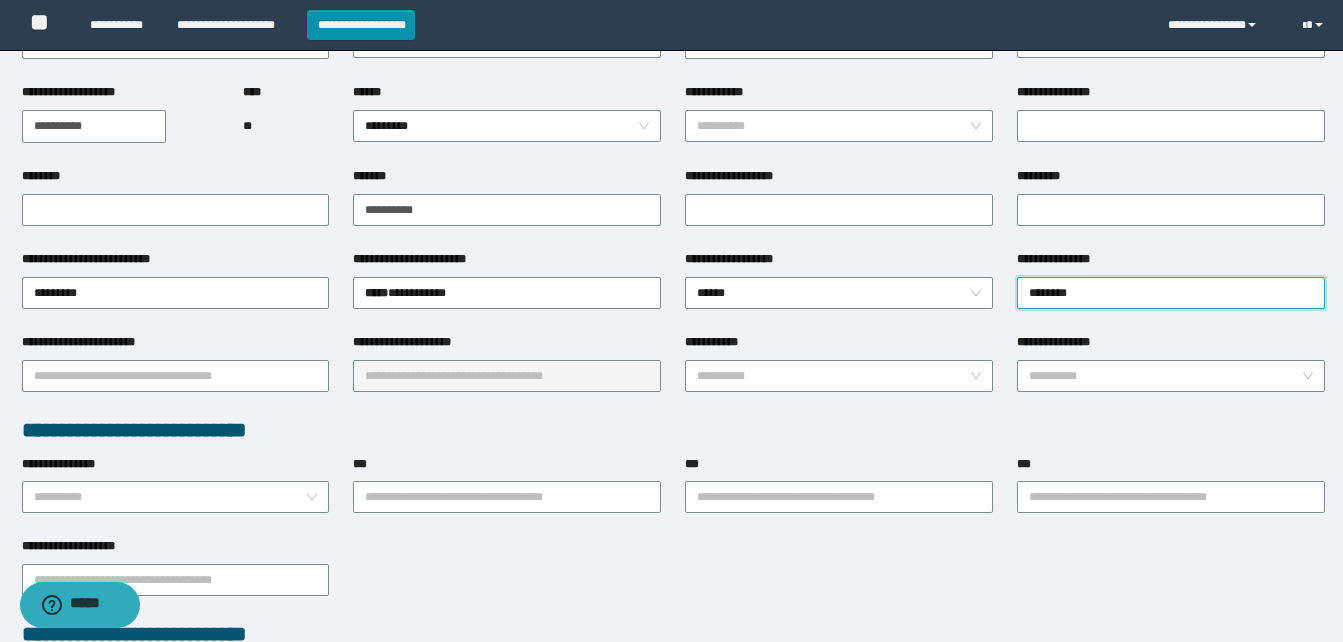 scroll, scrollTop: 200, scrollLeft: 0, axis: vertical 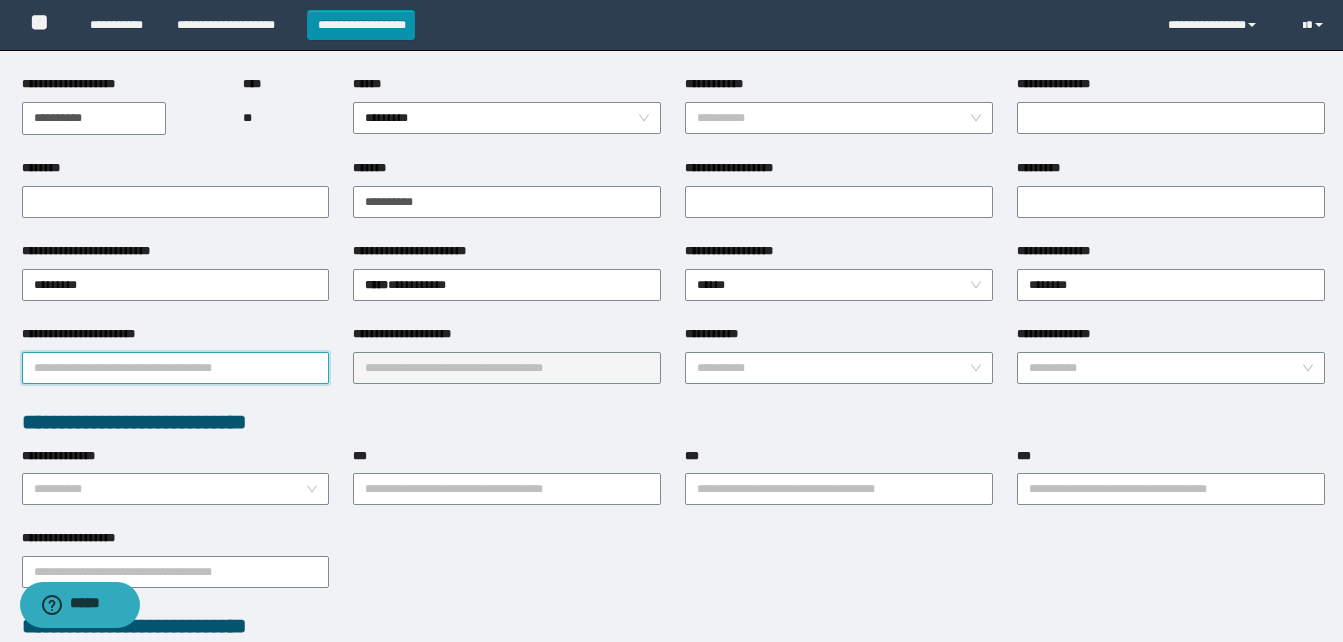 click on "**********" at bounding box center (176, 368) 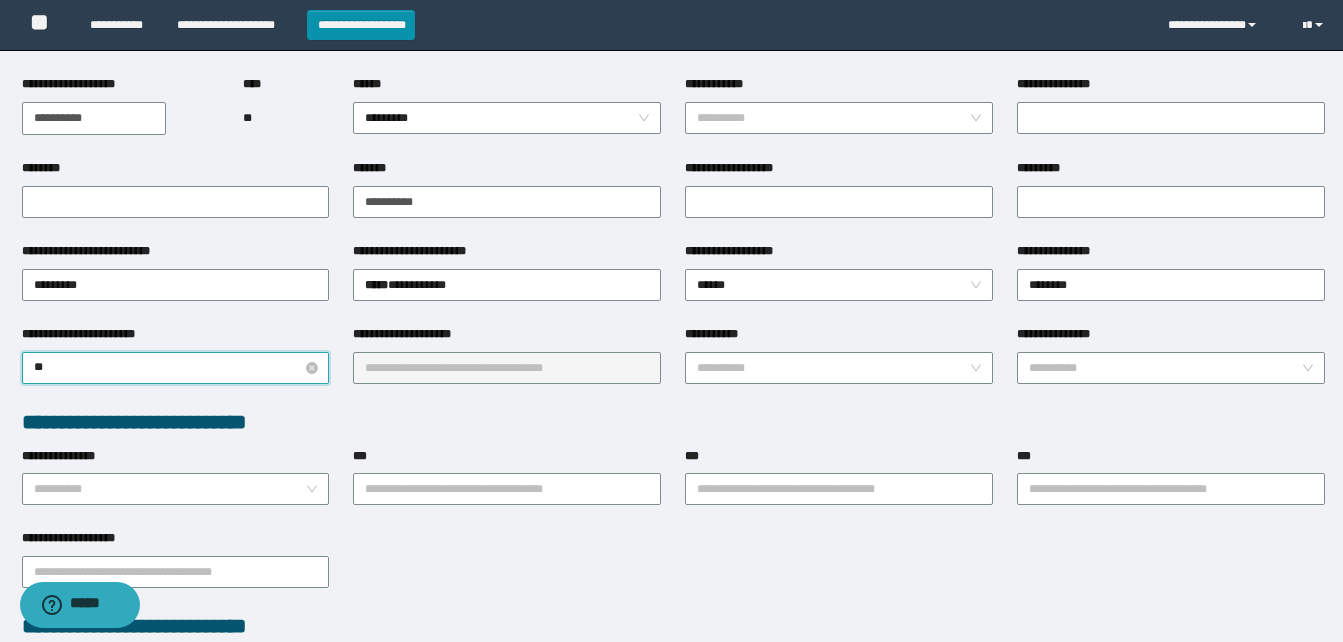 type on "***" 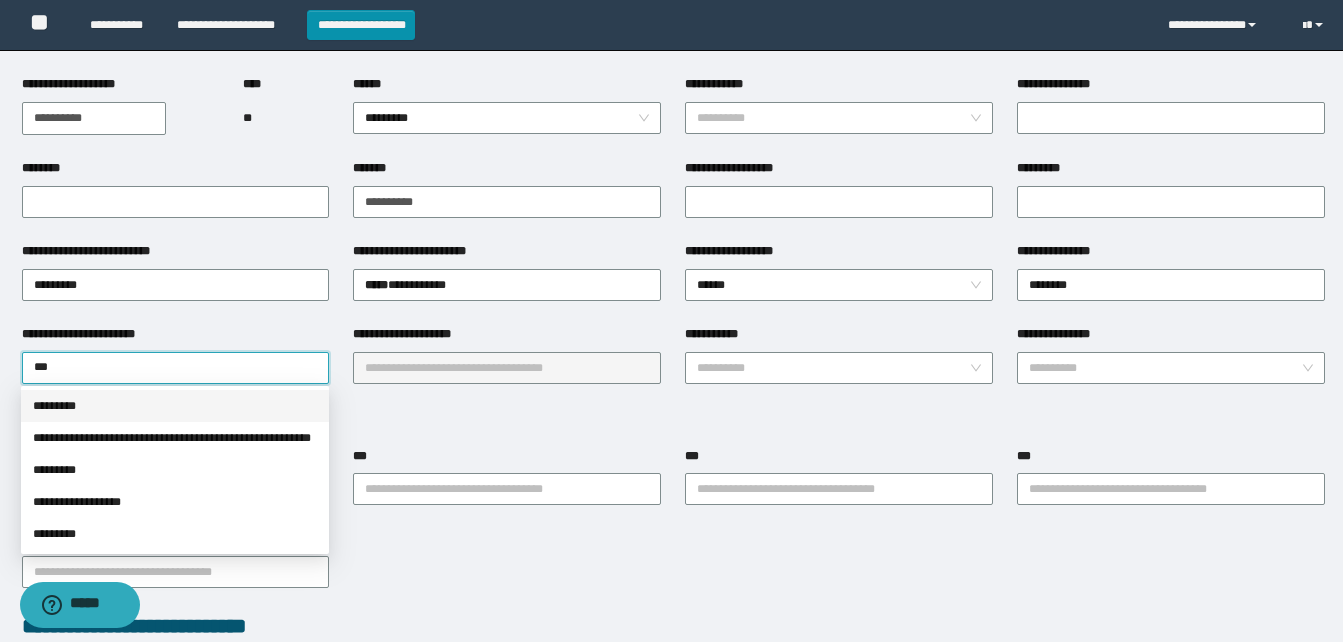 click on "*********" at bounding box center (175, 406) 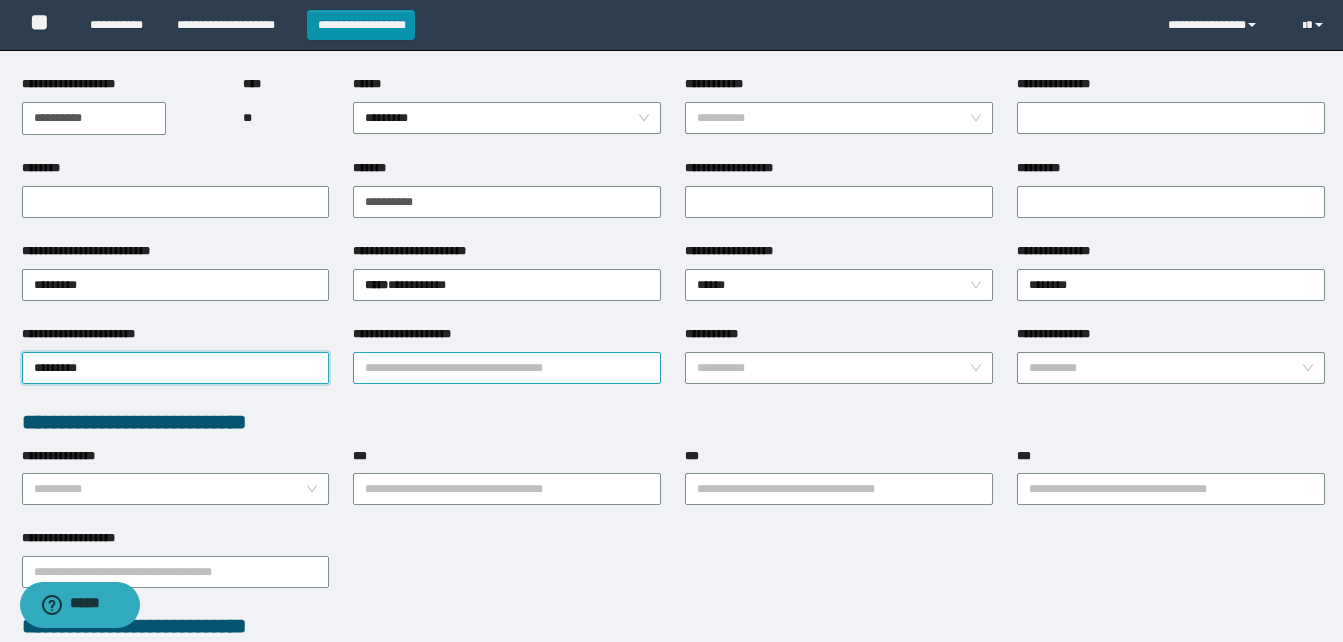 click on "**********" at bounding box center (507, 368) 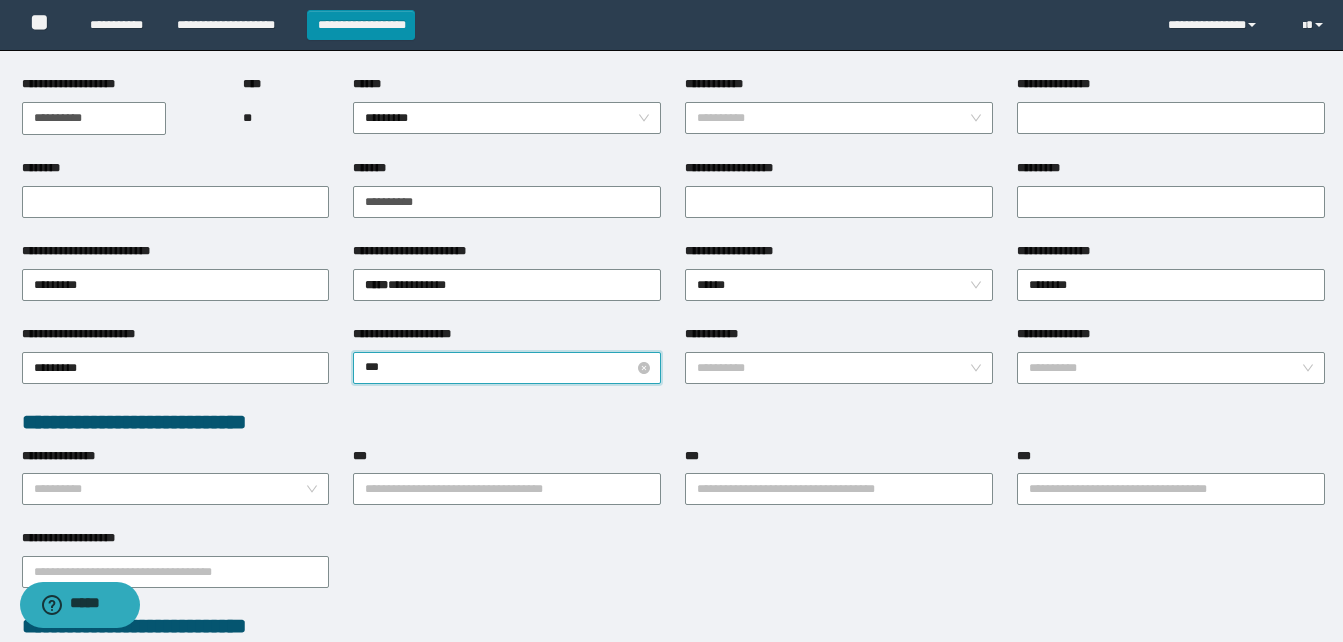 type on "****" 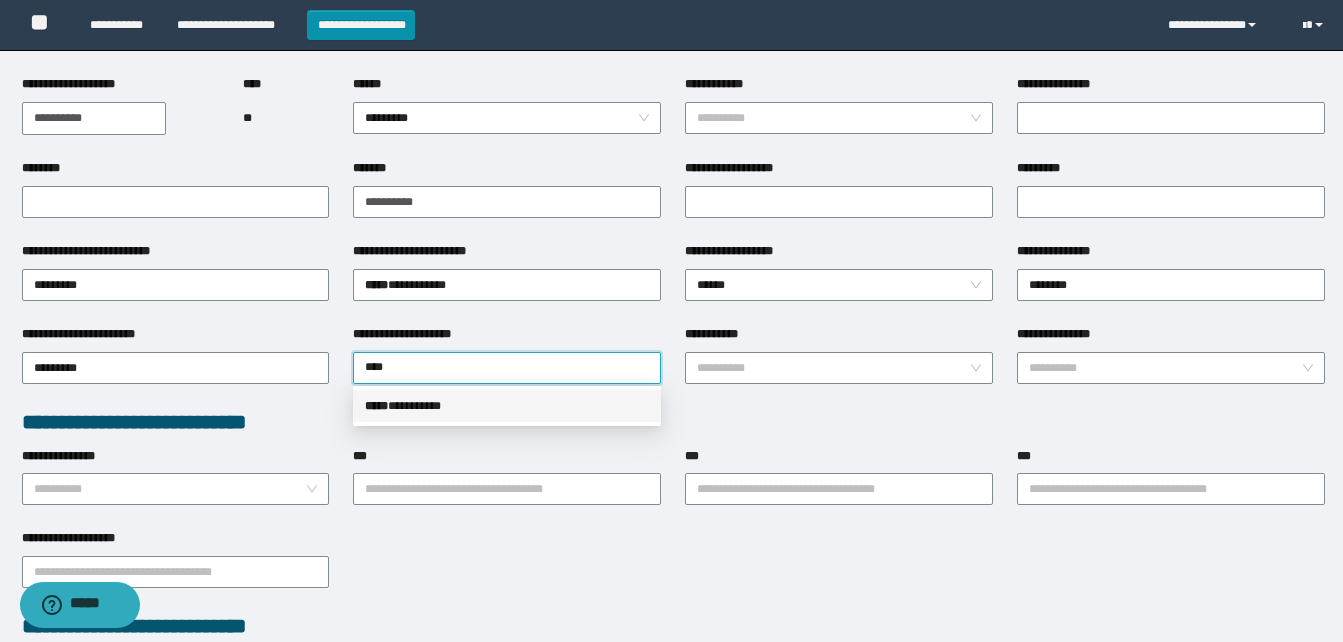drag, startPoint x: 437, startPoint y: 410, endPoint x: 521, endPoint y: 384, distance: 87.93179 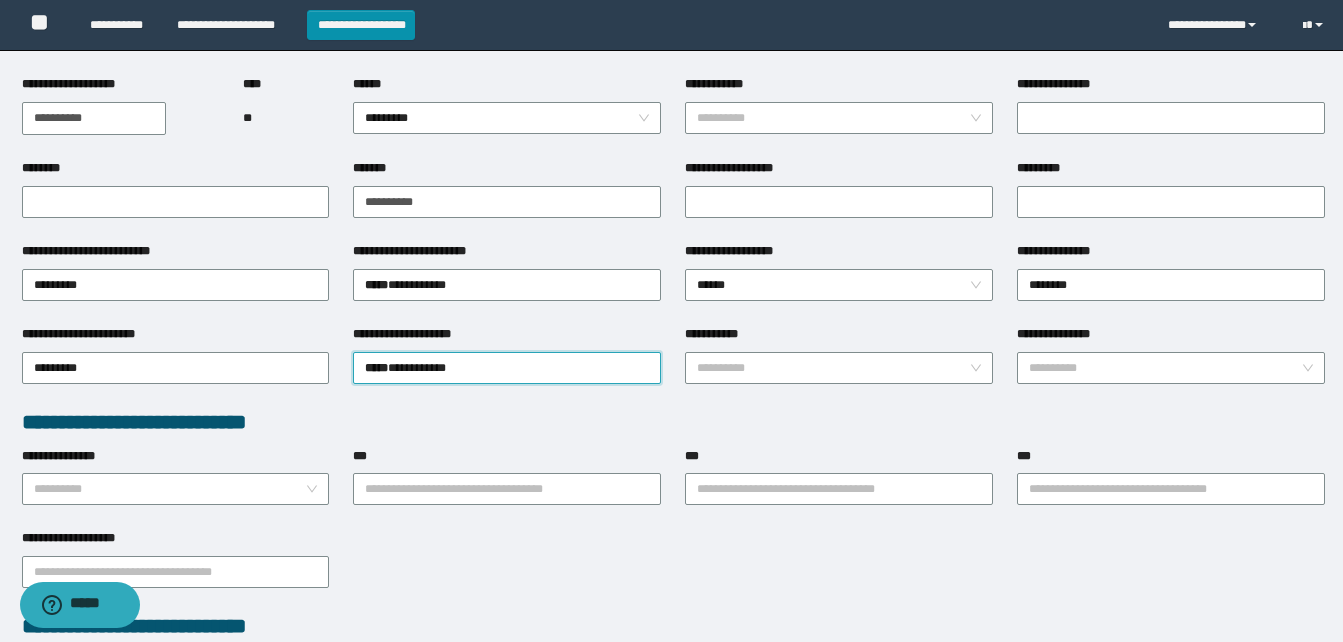 click on "**********" at bounding box center (839, 366) 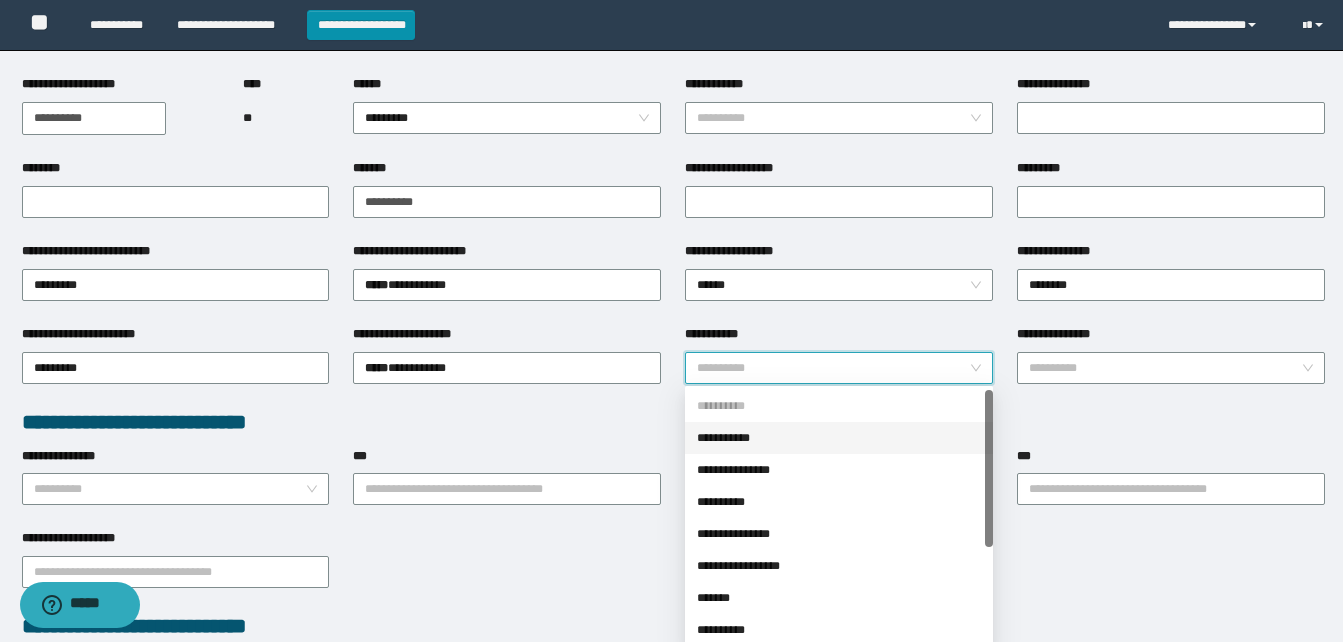 click on "**********" at bounding box center (833, 368) 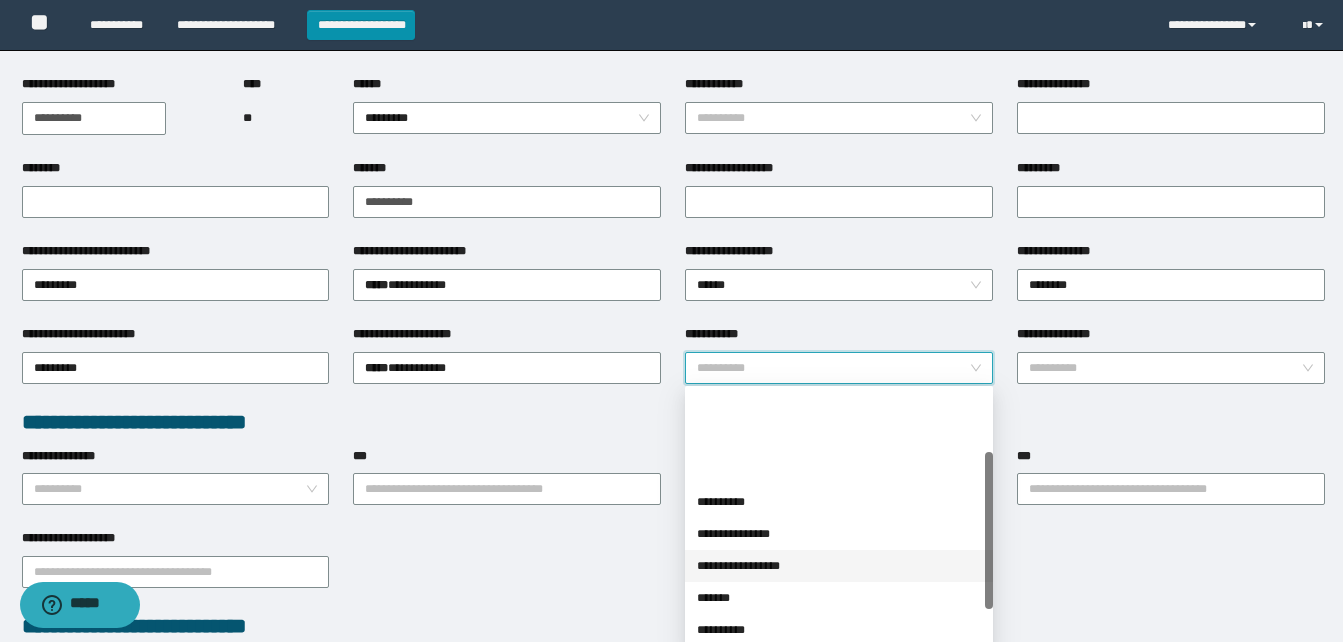 scroll, scrollTop: 100, scrollLeft: 0, axis: vertical 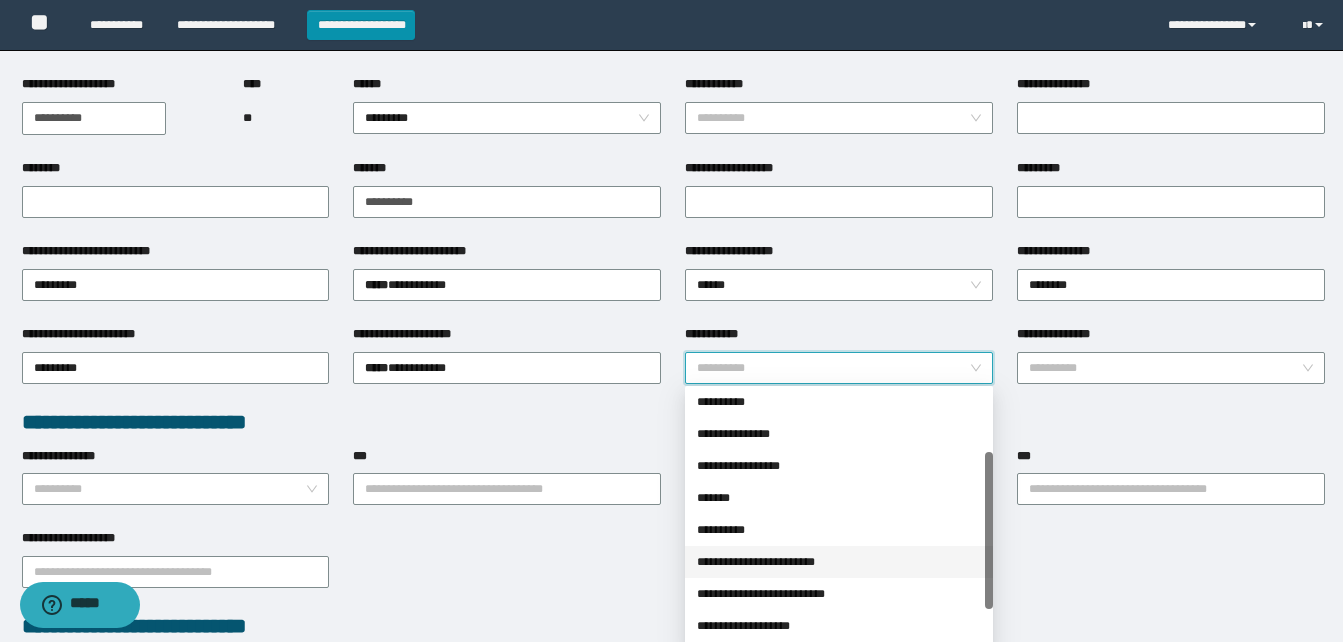drag, startPoint x: 814, startPoint y: 561, endPoint x: 841, endPoint y: 565, distance: 27.294687 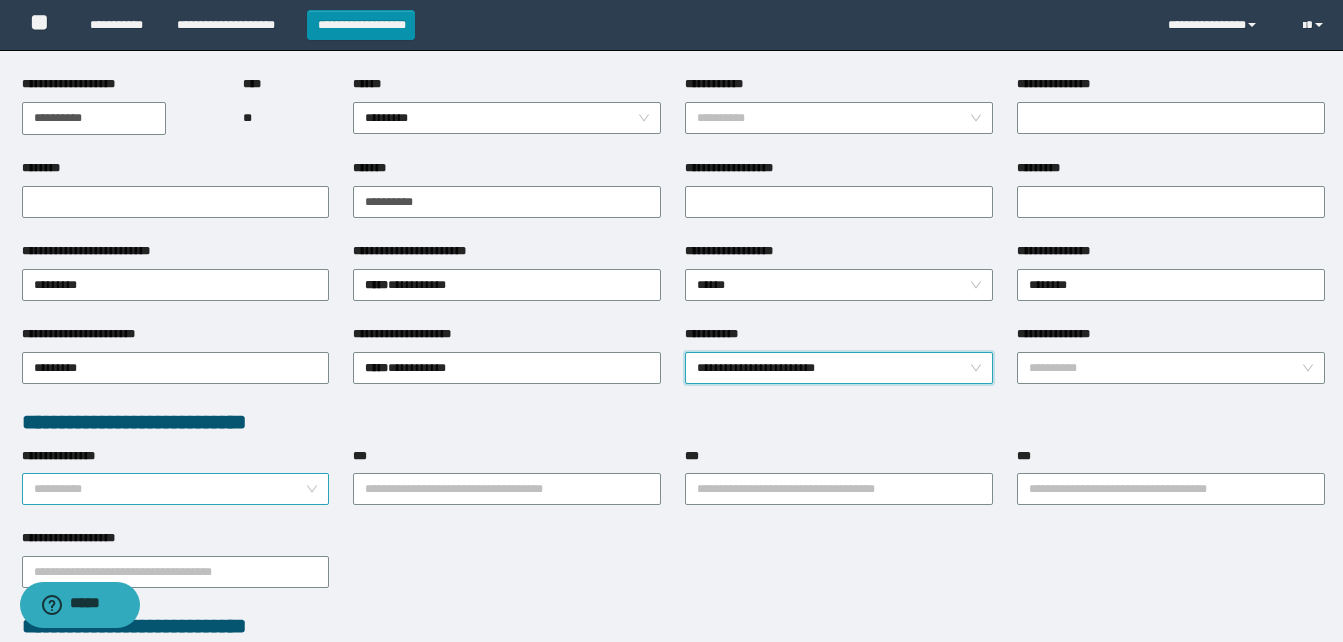 click on "**********" at bounding box center [170, 489] 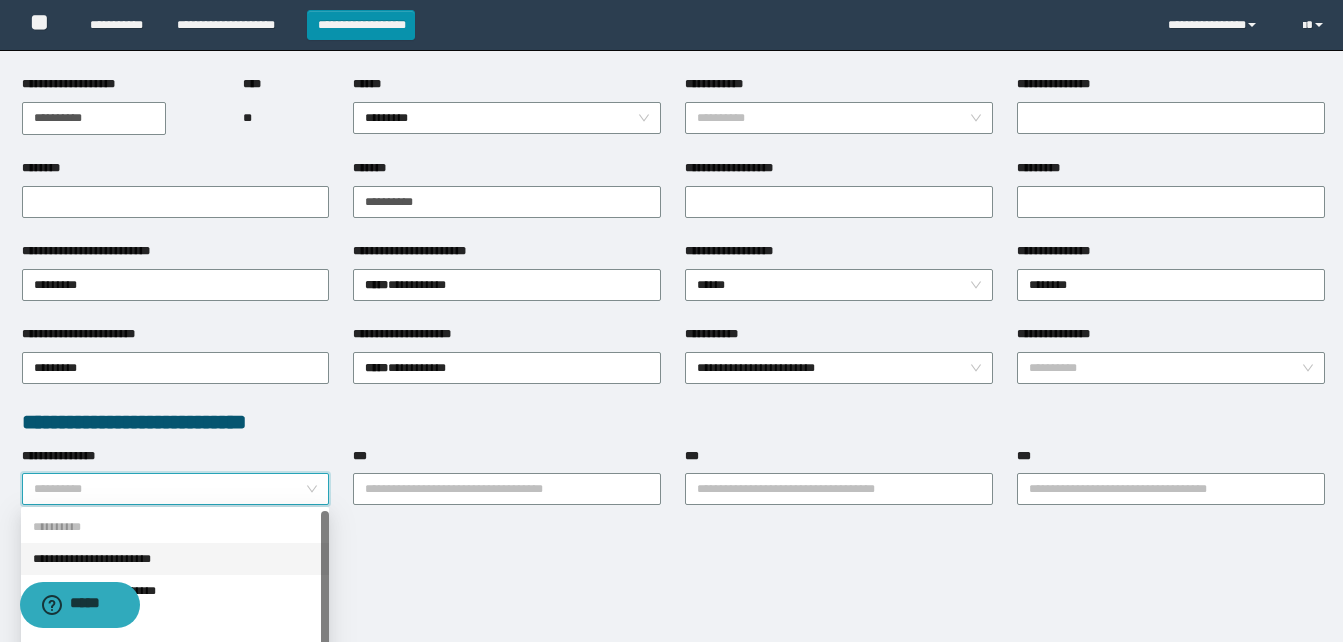 drag, startPoint x: 162, startPoint y: 556, endPoint x: 383, endPoint y: 517, distance: 224.4148 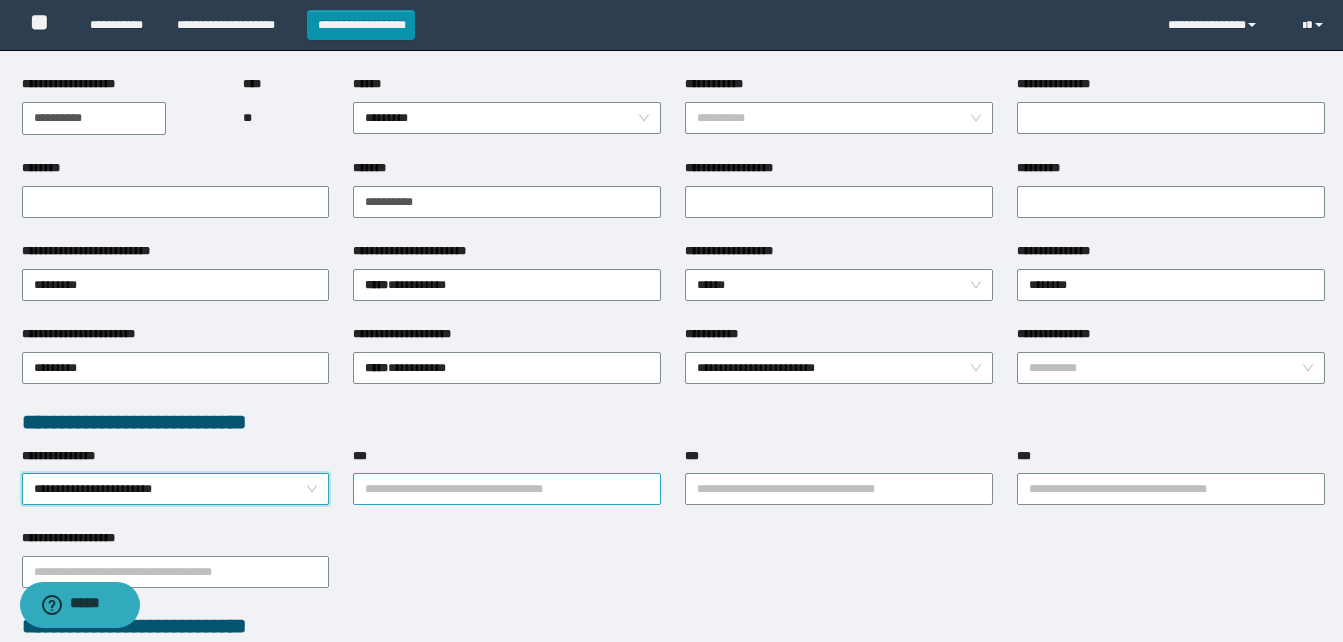 click on "***" at bounding box center (507, 489) 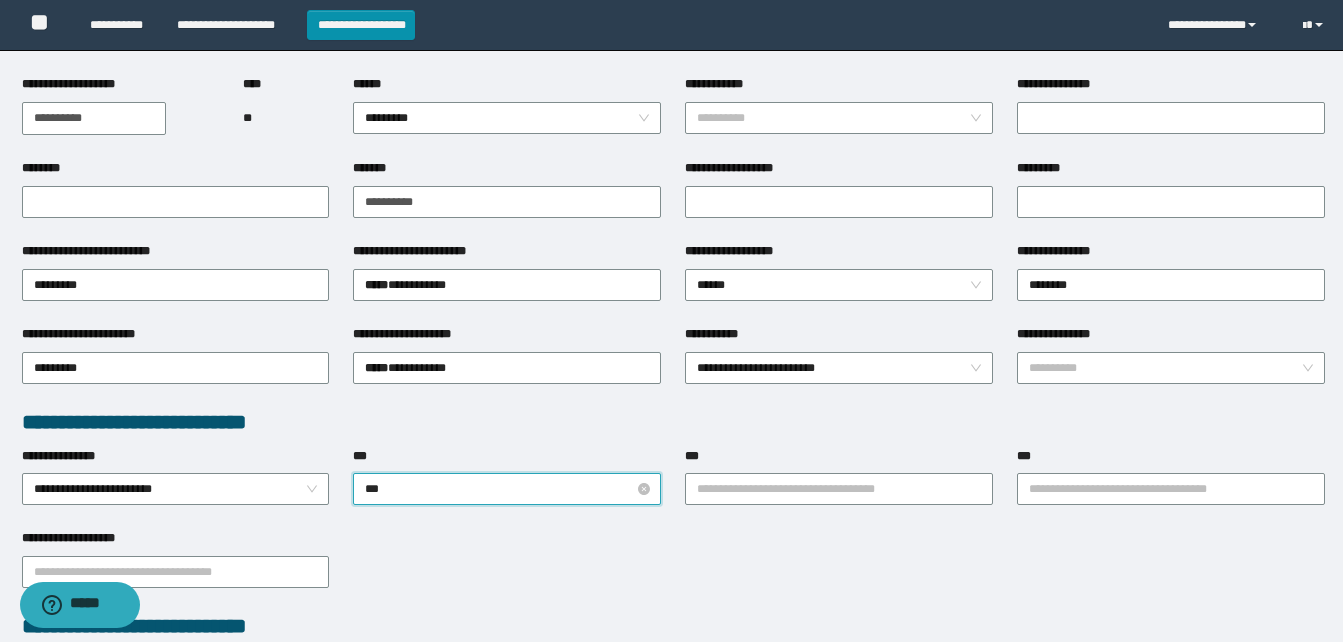 type on "****" 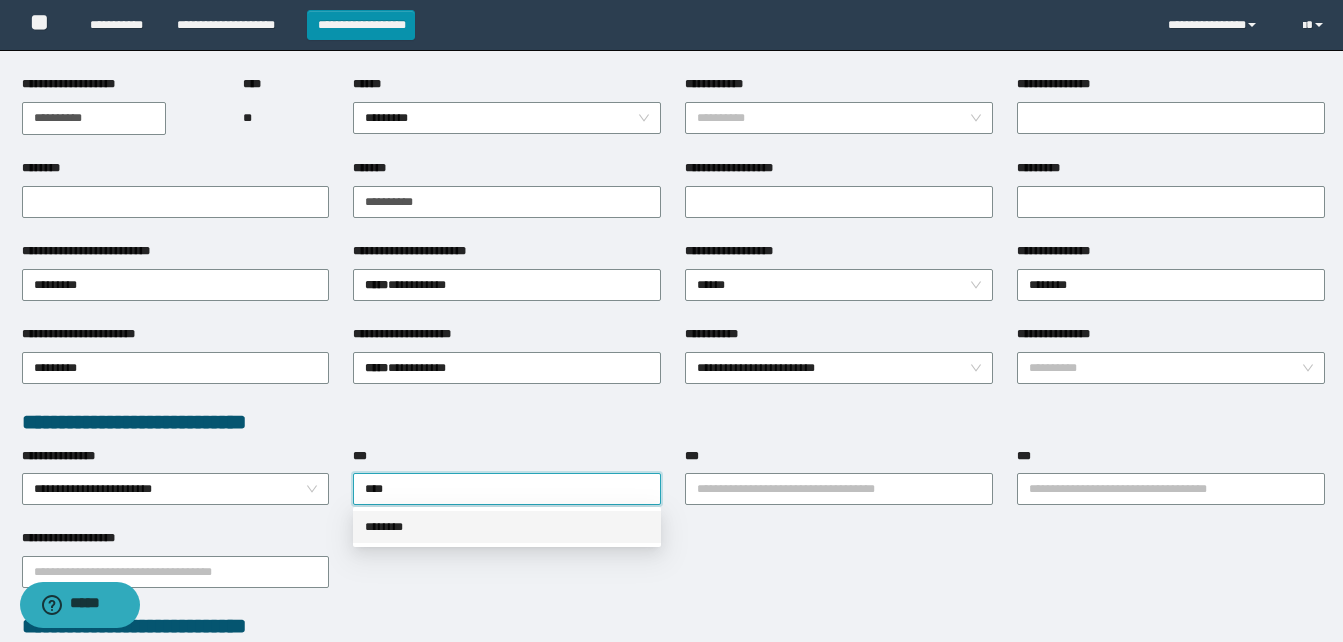 drag, startPoint x: 416, startPoint y: 526, endPoint x: 531, endPoint y: 520, distance: 115.15642 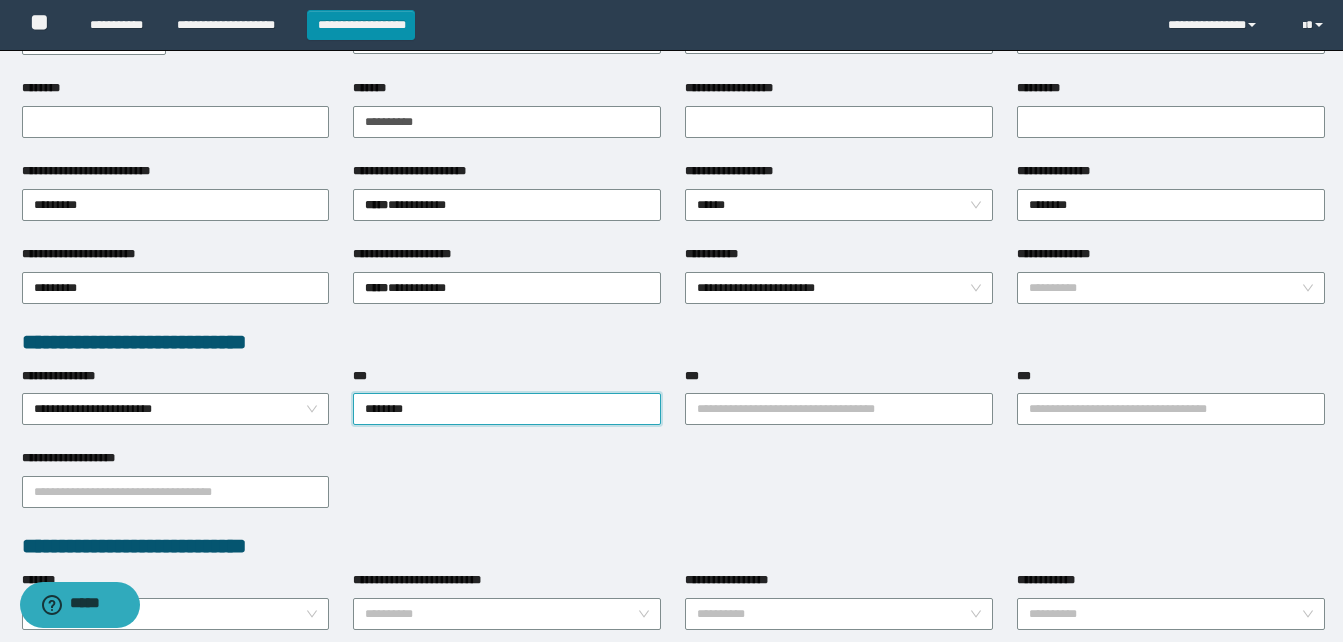 scroll, scrollTop: 400, scrollLeft: 0, axis: vertical 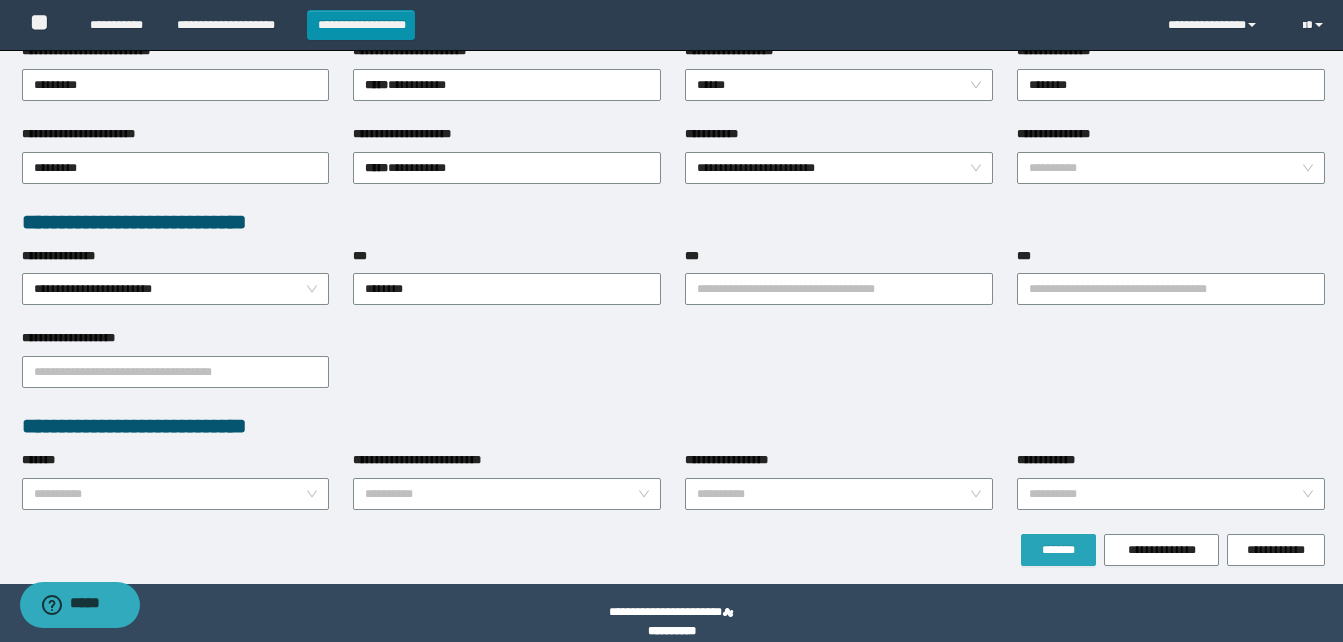 click on "*******" at bounding box center [1058, 550] 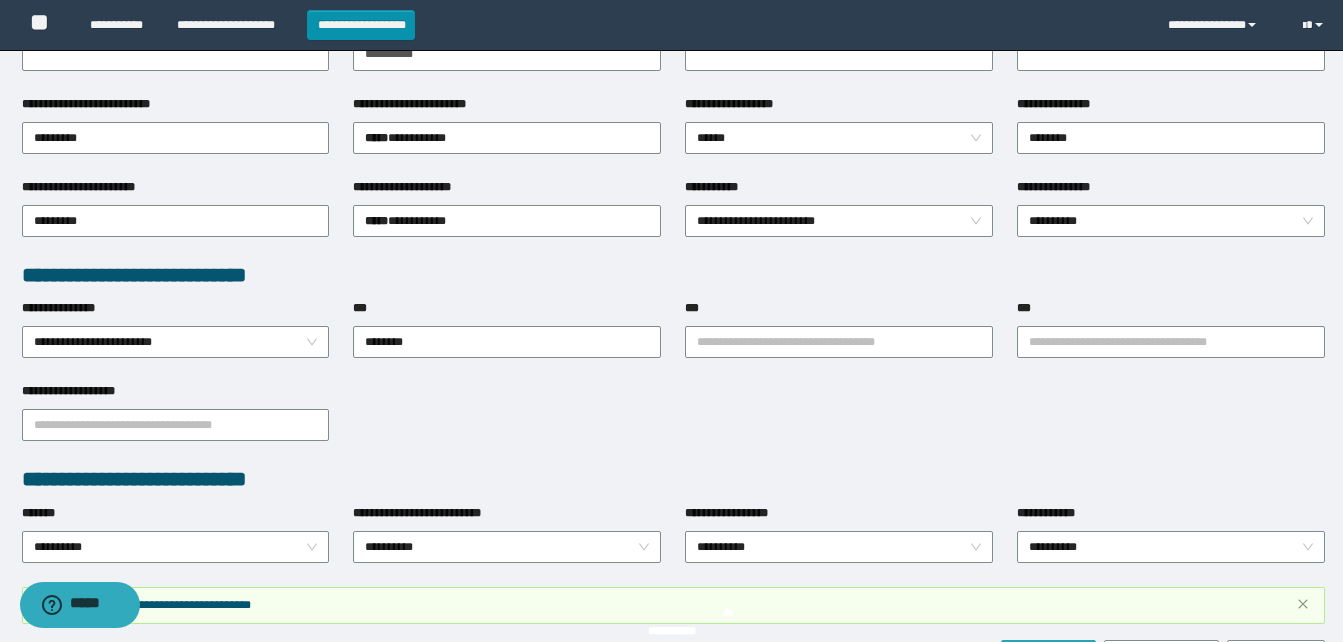 scroll, scrollTop: 453, scrollLeft: 0, axis: vertical 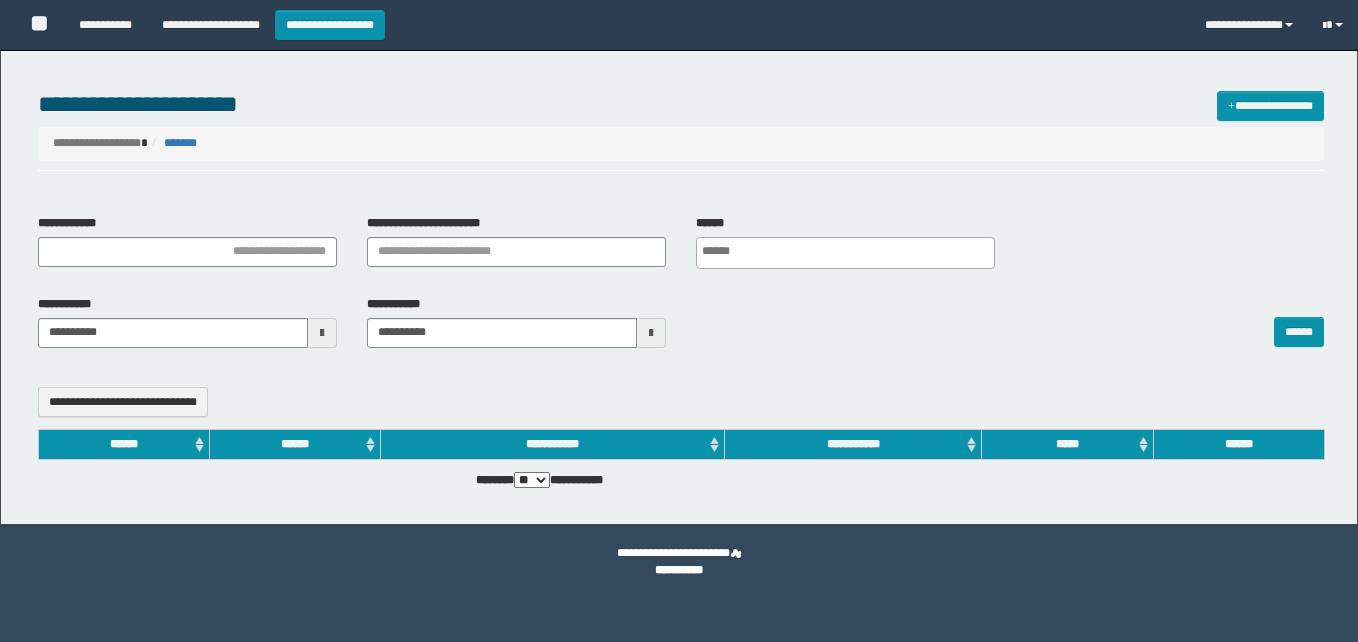 select 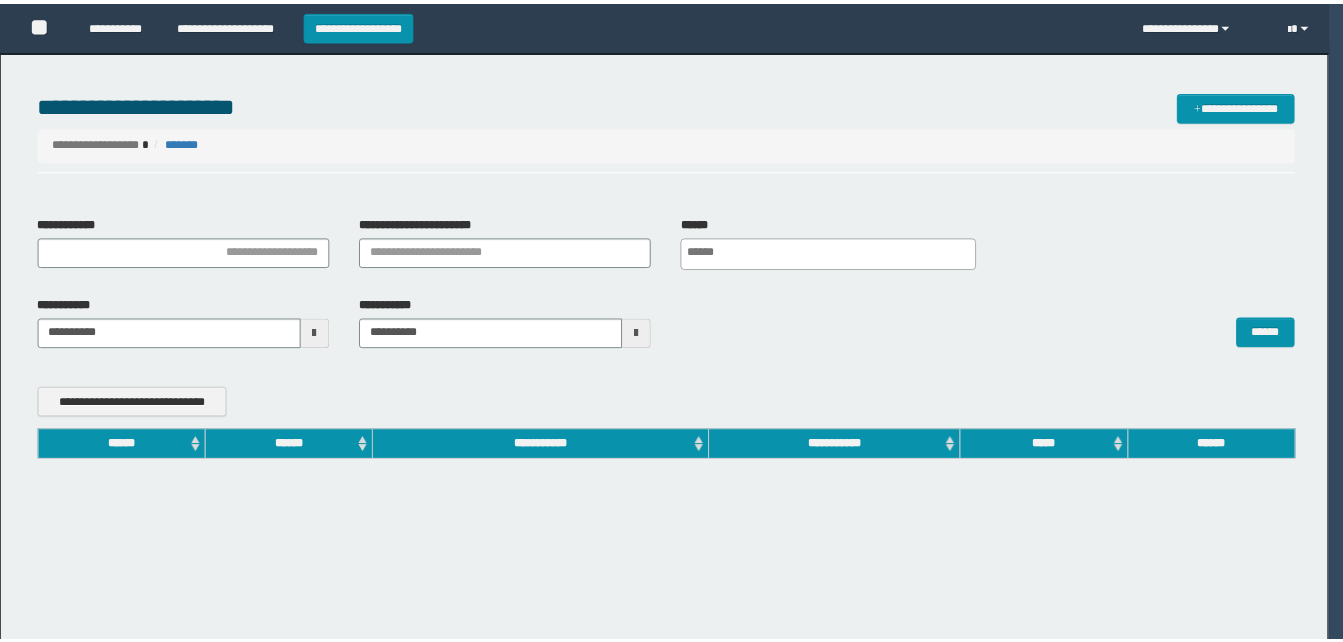 scroll, scrollTop: 0, scrollLeft: 0, axis: both 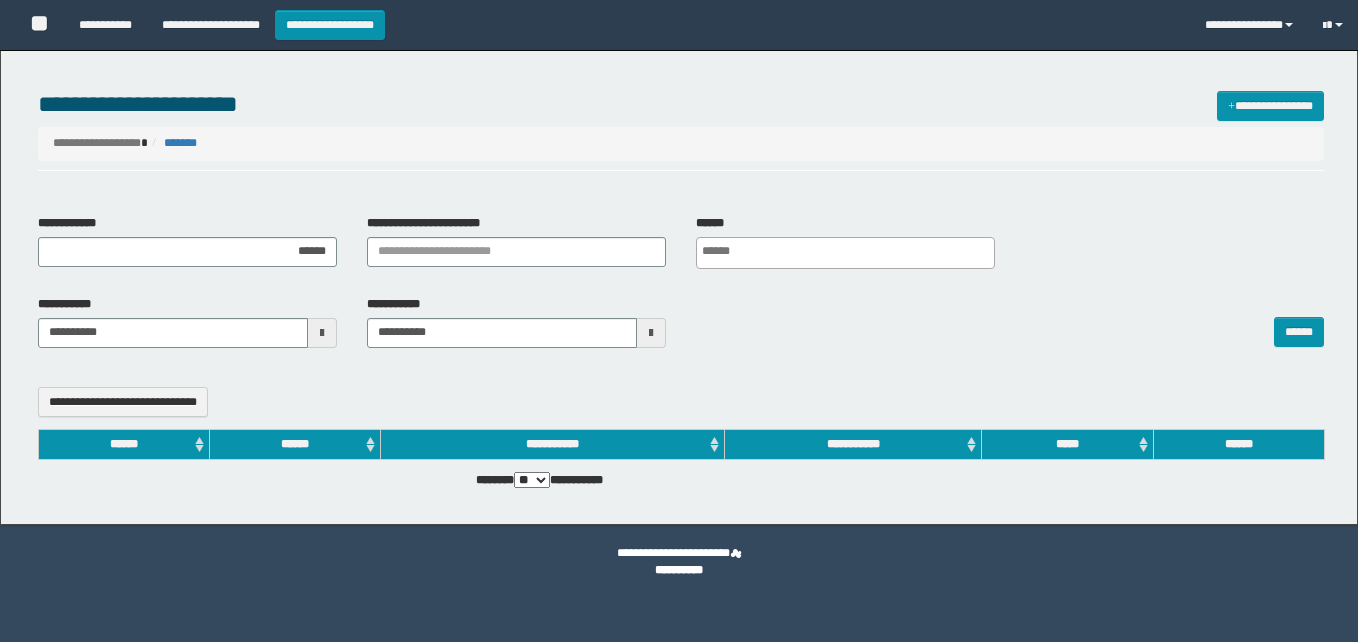 select 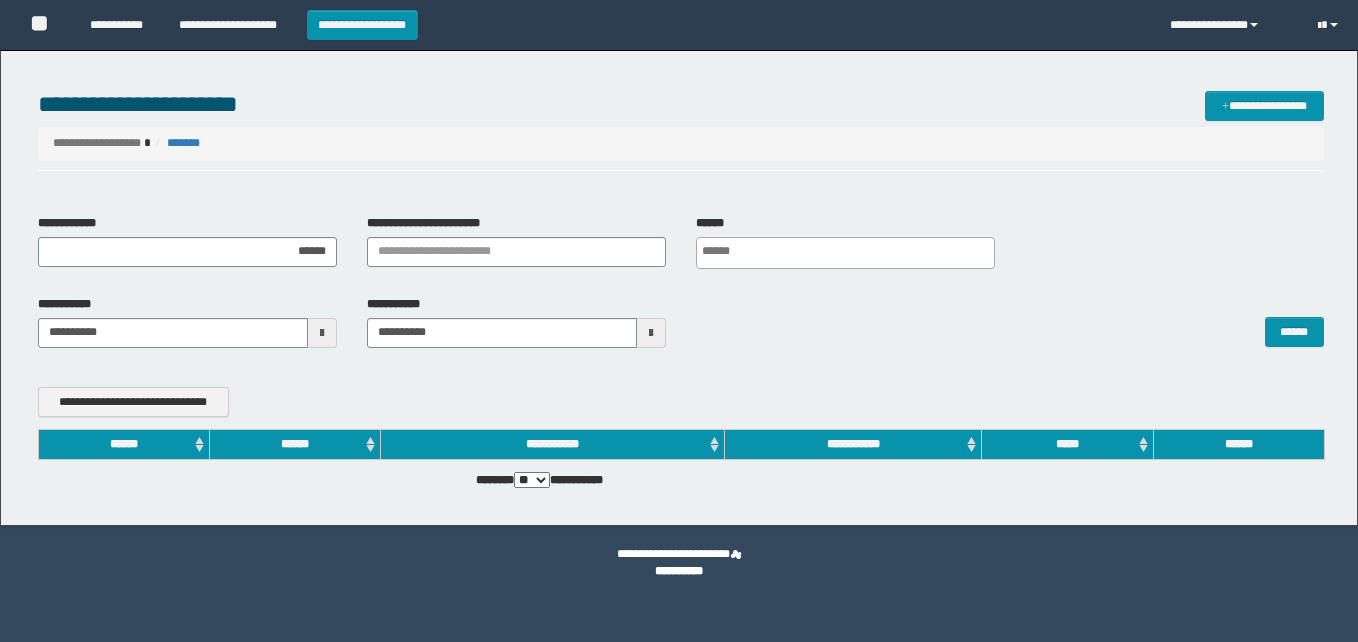 scroll, scrollTop: 0, scrollLeft: 0, axis: both 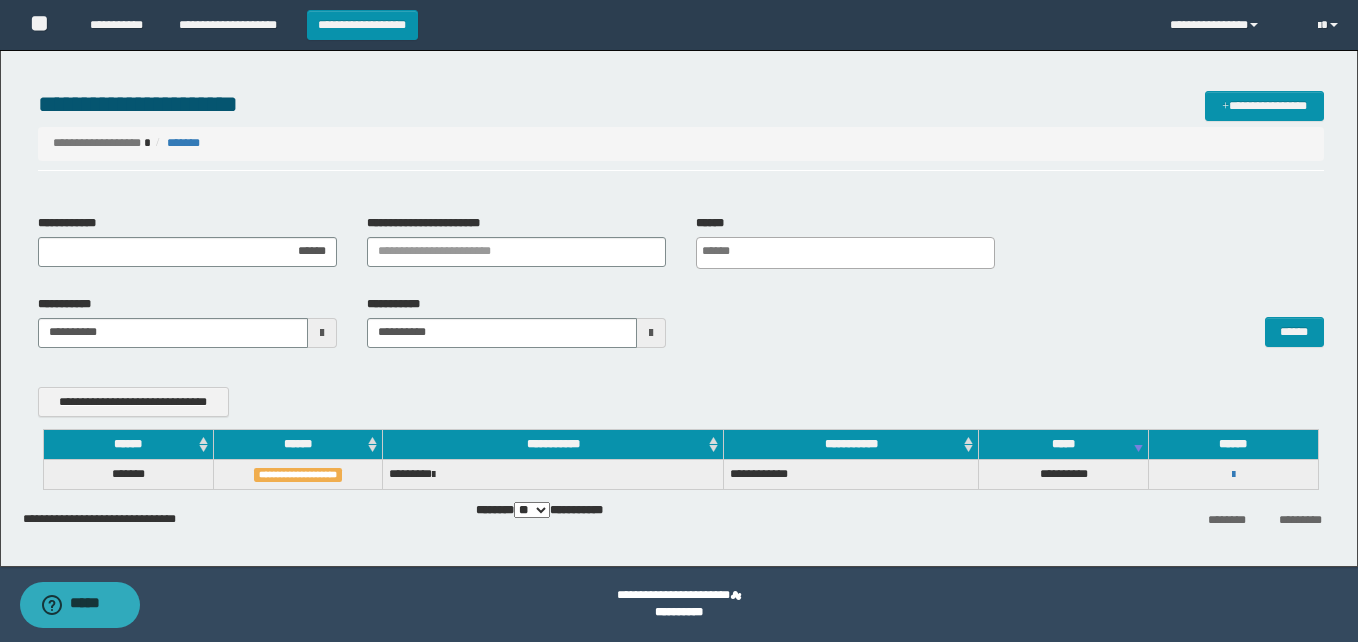 click on "**********" at bounding box center [1233, 474] 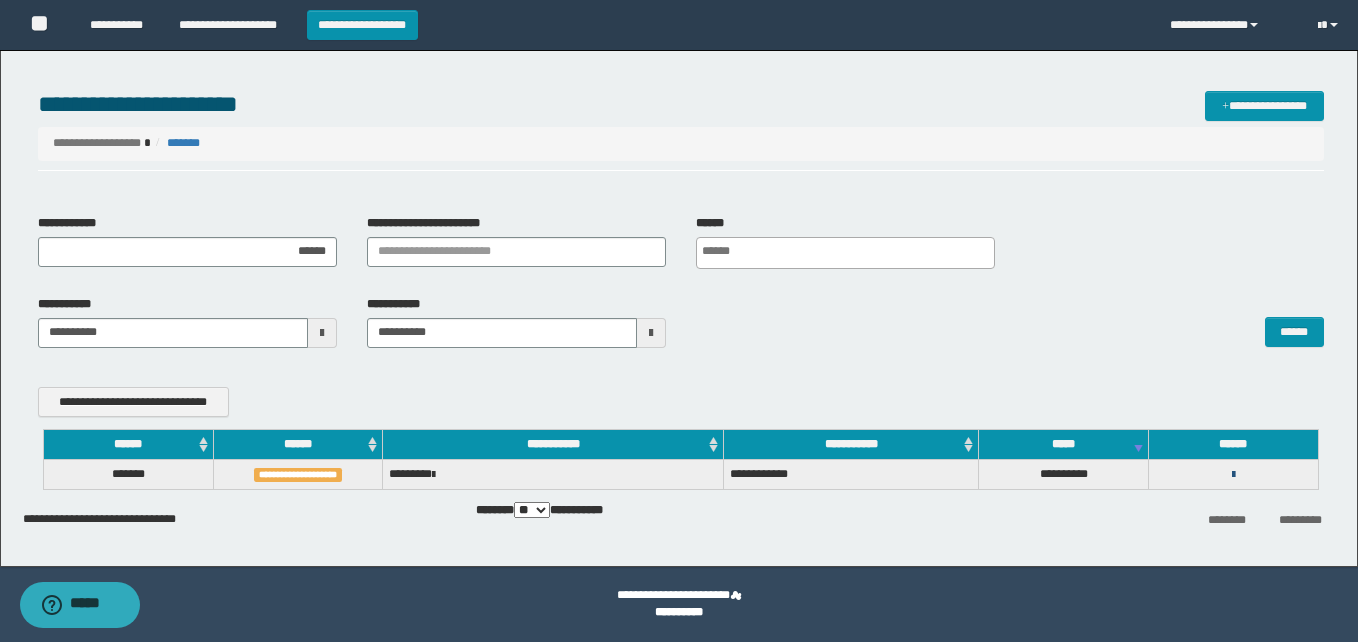 click at bounding box center [1233, 475] 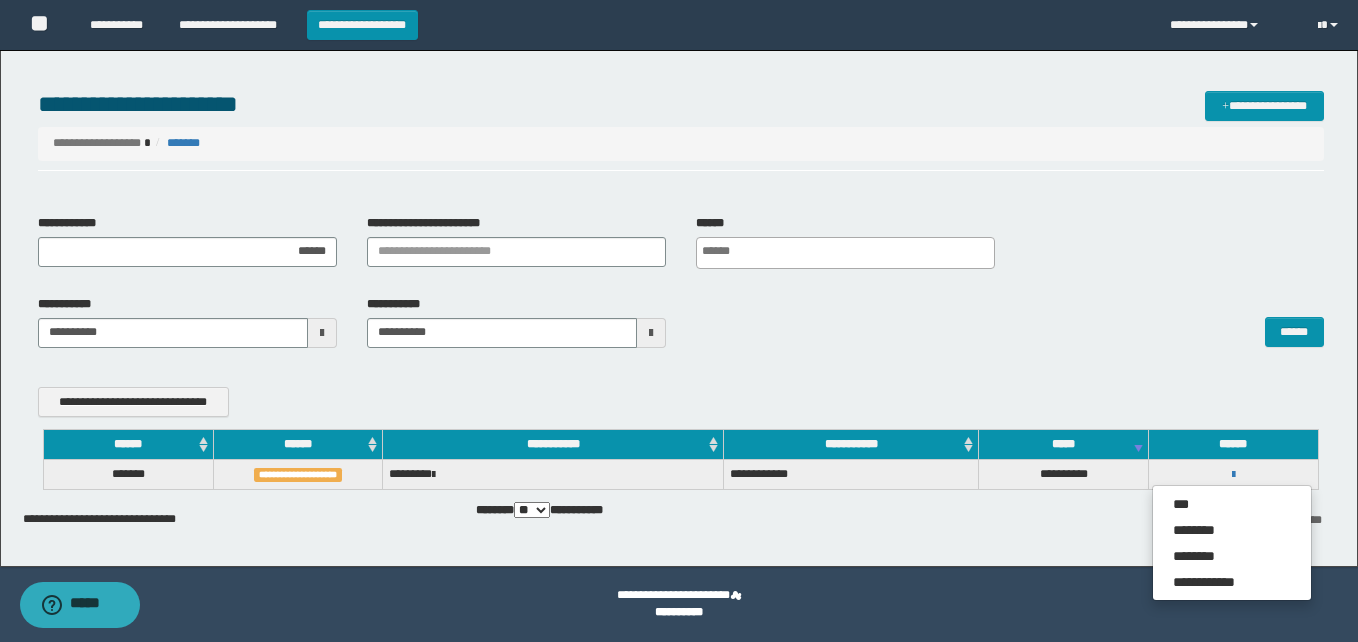 click on "******" at bounding box center [1010, 322] 